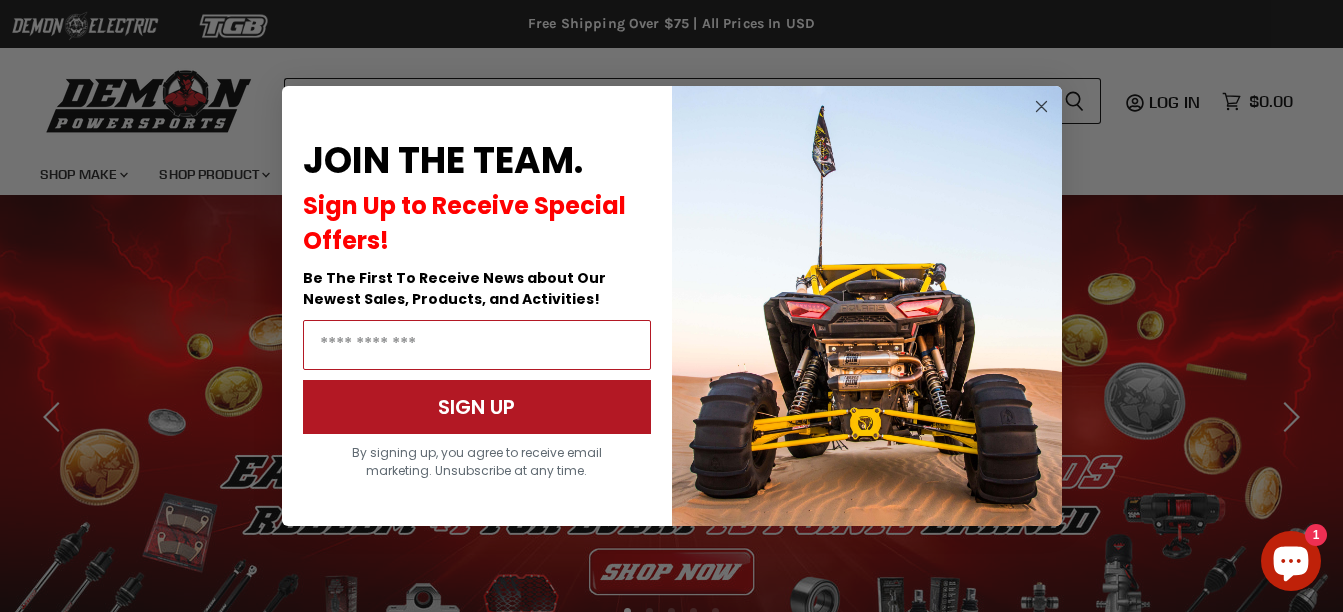 scroll, scrollTop: 0, scrollLeft: 0, axis: both 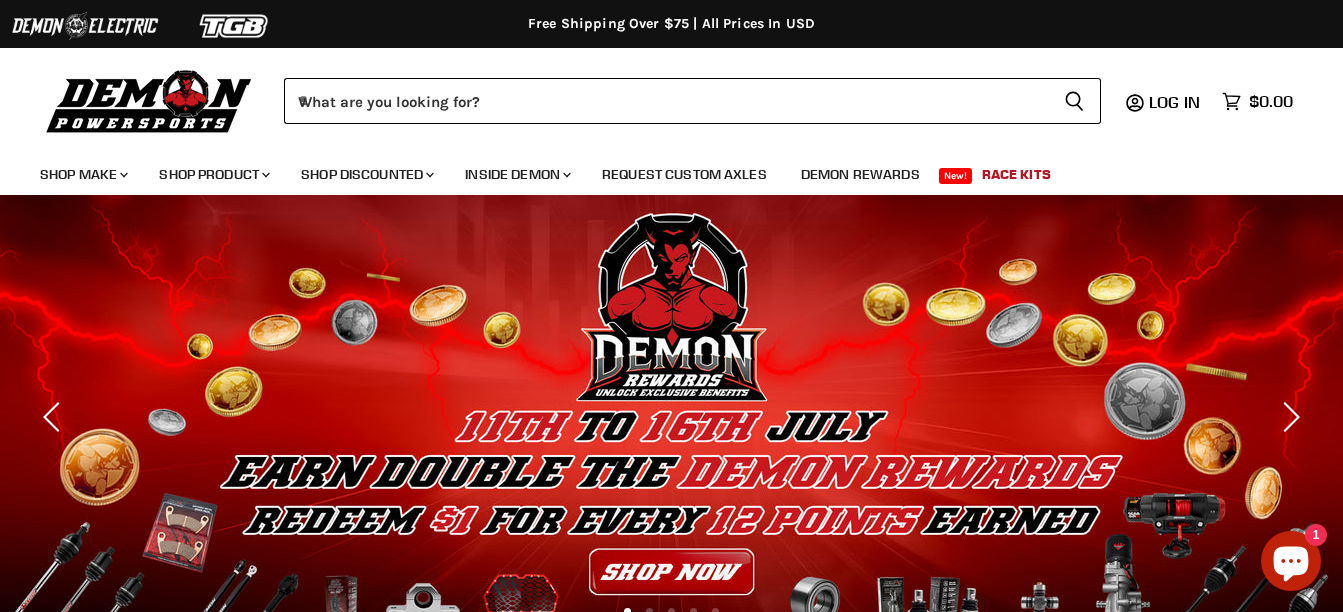 type 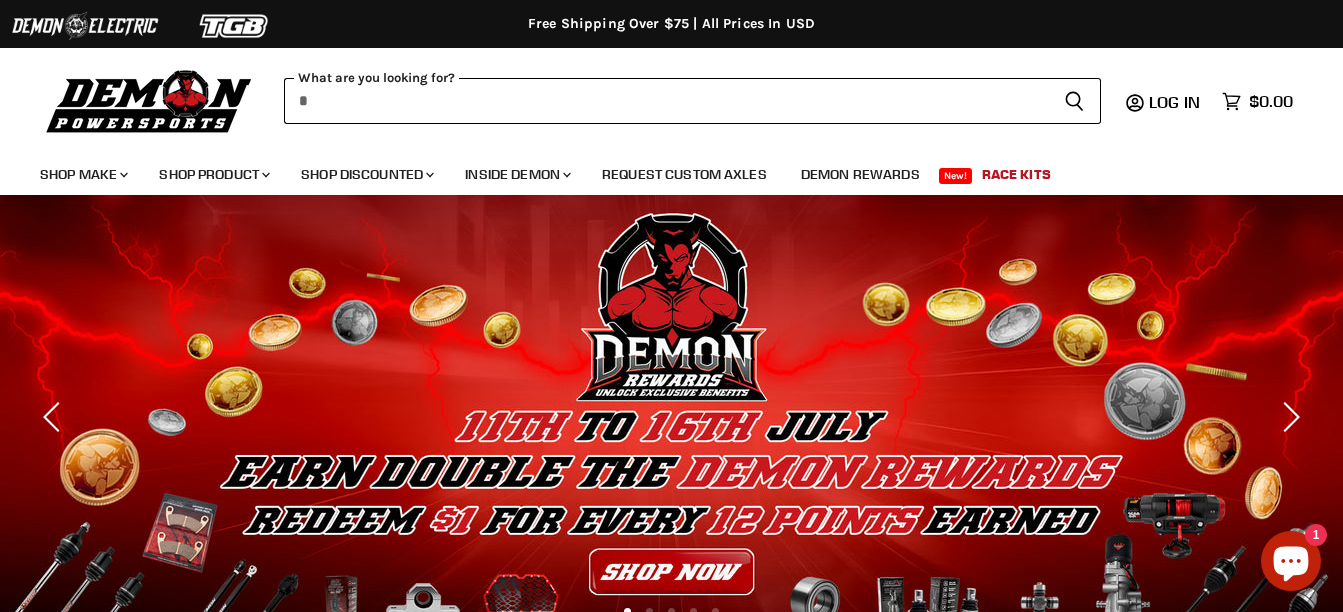 click at bounding box center [666, 101] 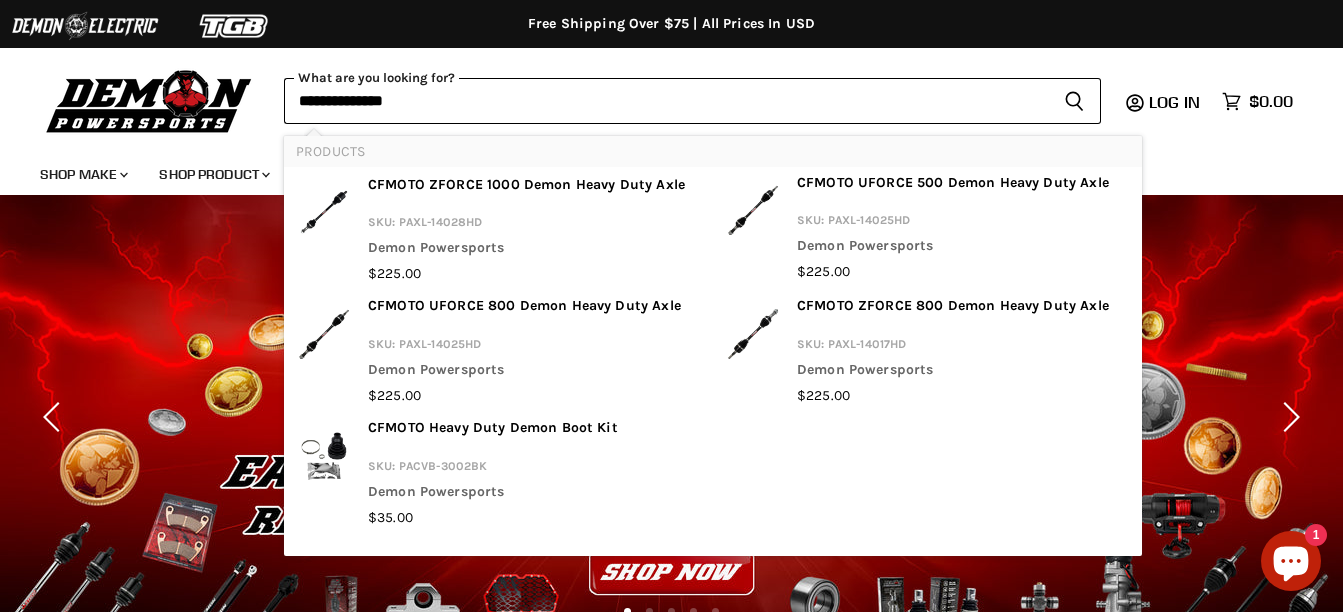 click on "**********" at bounding box center [666, 101] 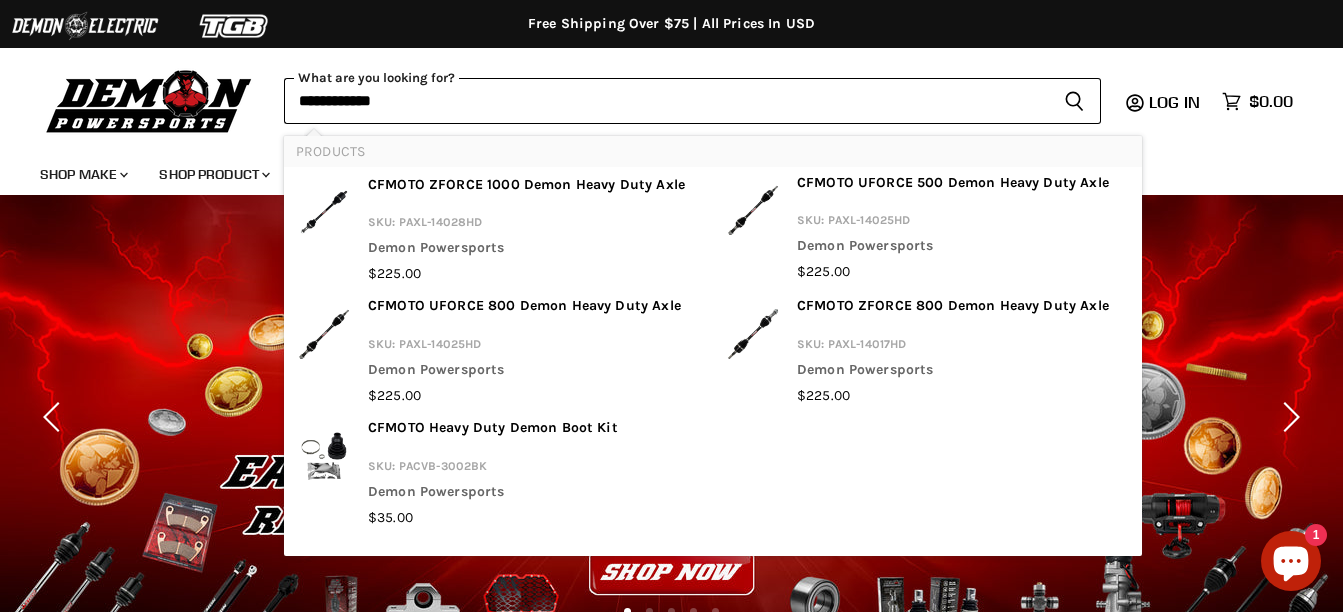 type on "**********" 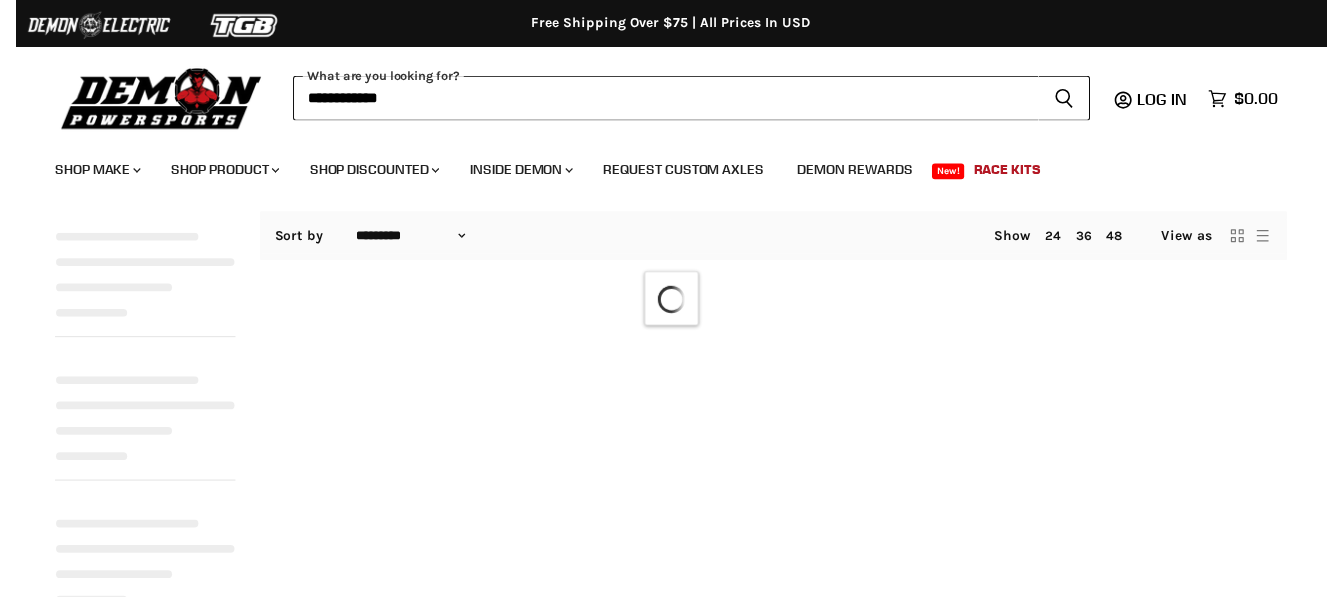 scroll, scrollTop: 300, scrollLeft: 0, axis: vertical 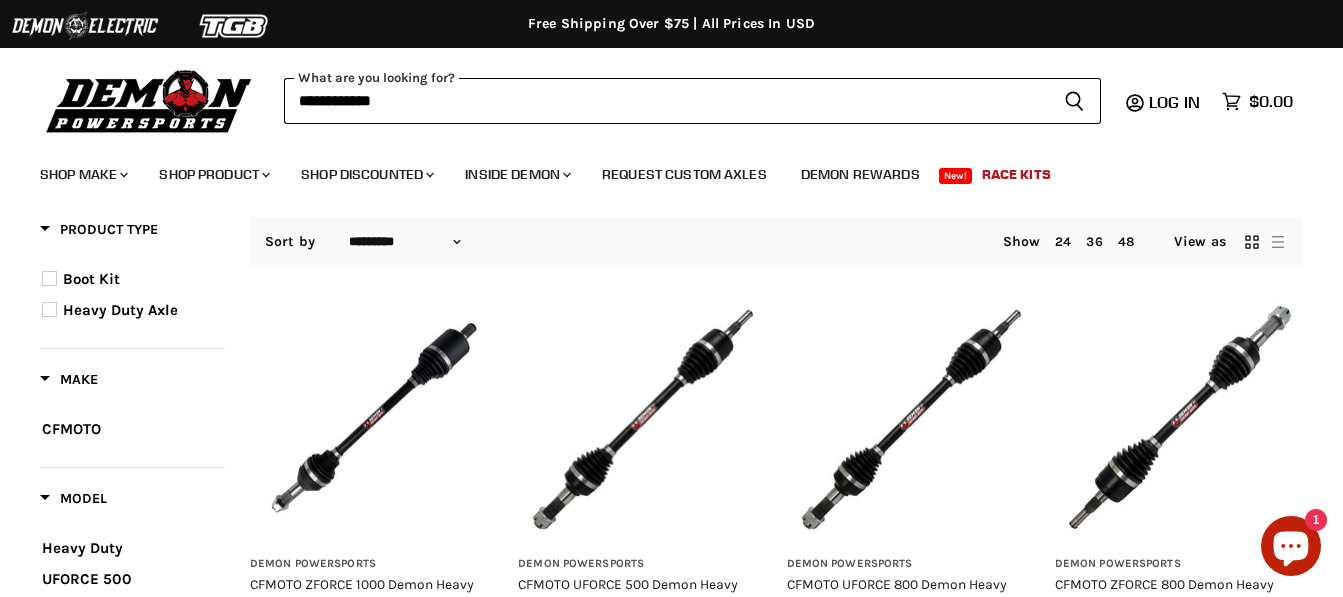 type on "**********" 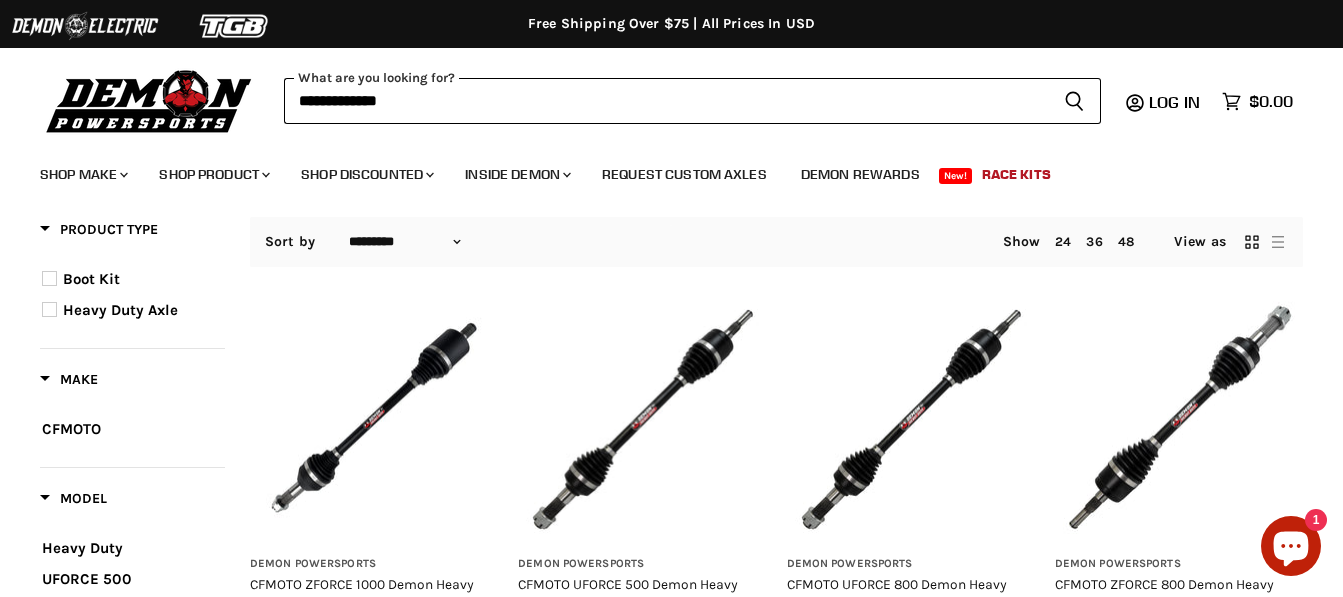 scroll, scrollTop: 0, scrollLeft: 0, axis: both 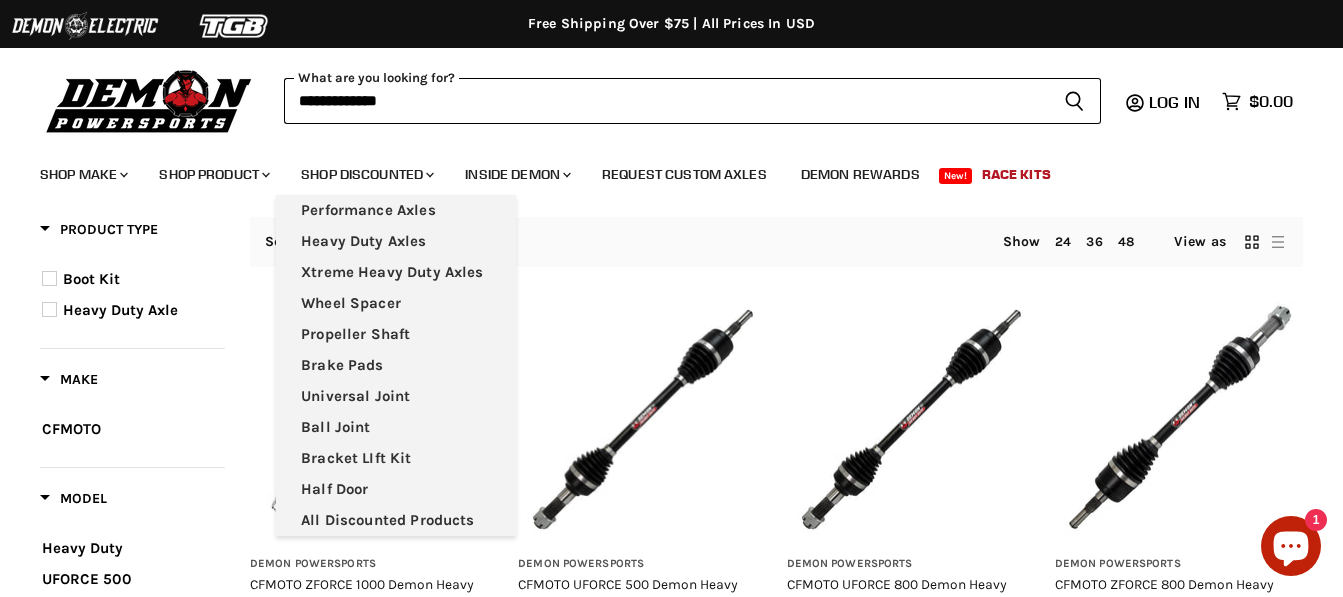 click on "**********" at bounding box center (666, 101) 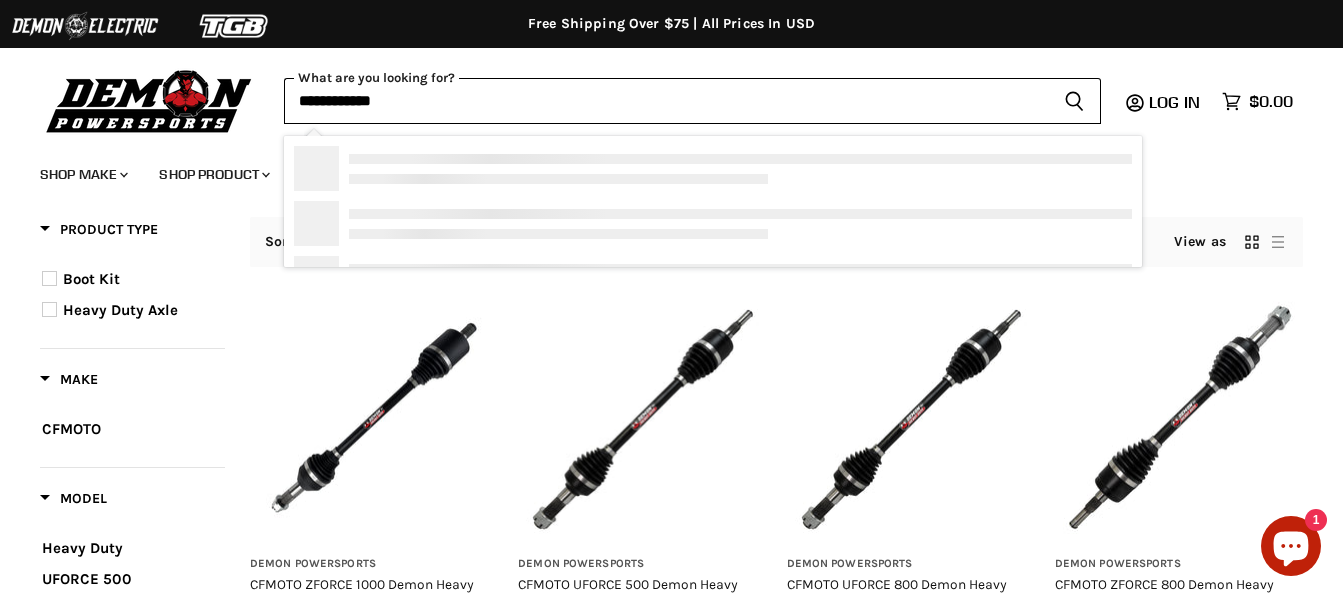 type on "**********" 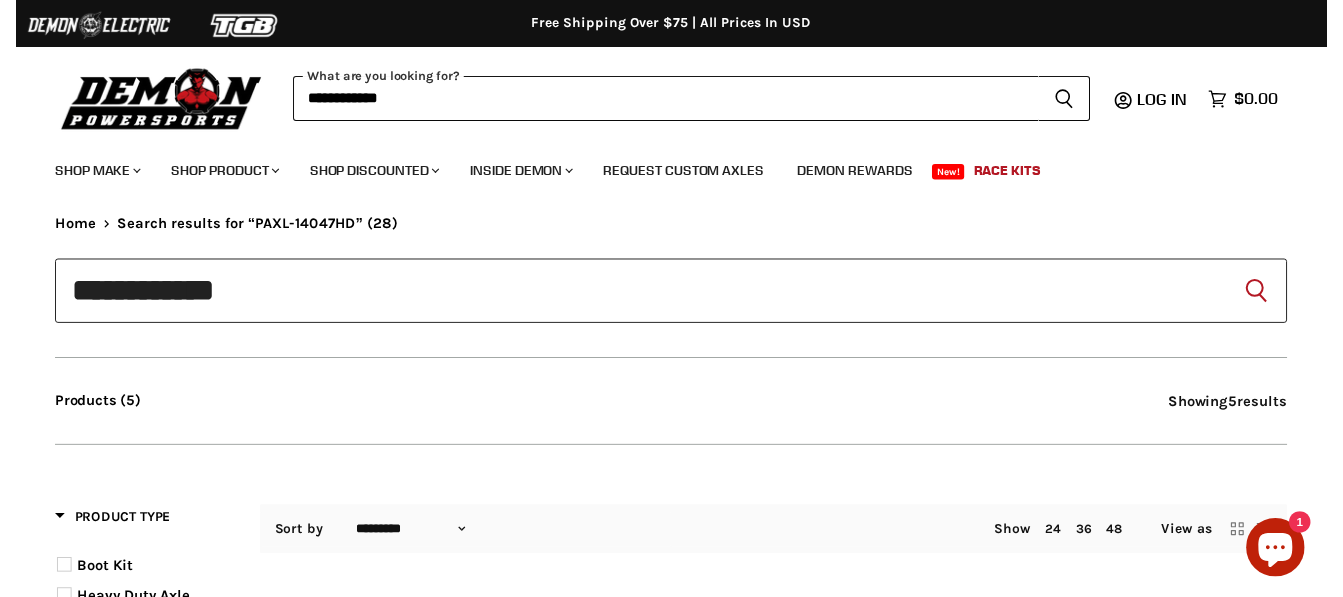 scroll, scrollTop: 0, scrollLeft: 0, axis: both 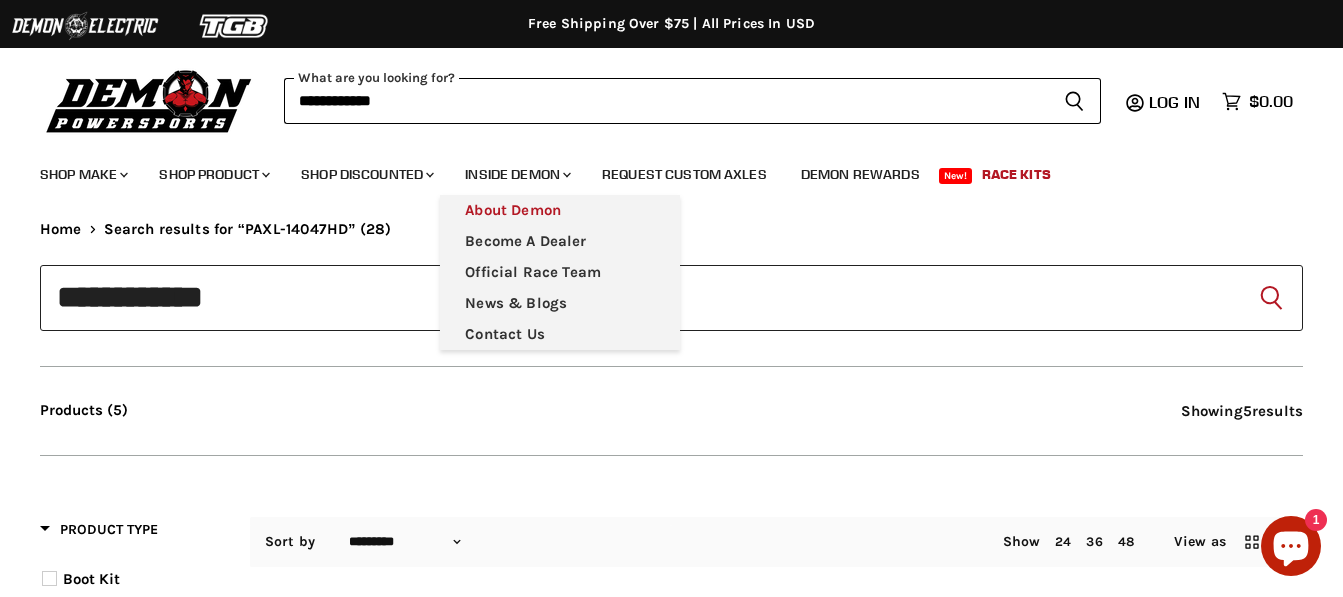 type on "**********" 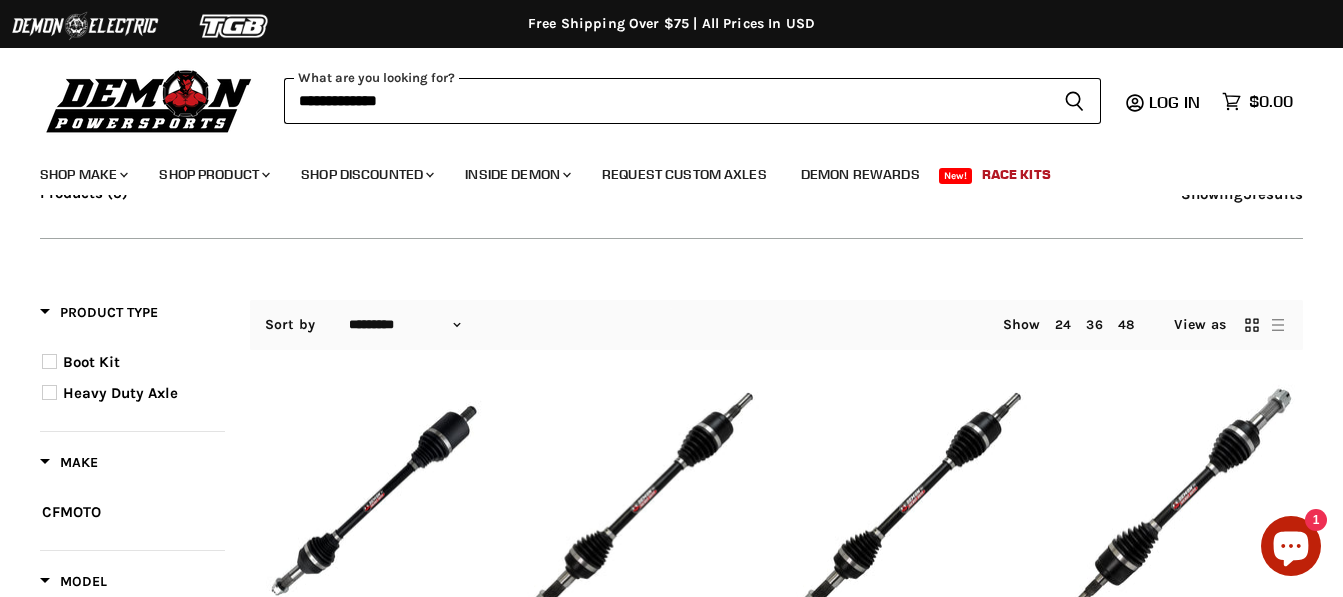scroll, scrollTop: 300, scrollLeft: 0, axis: vertical 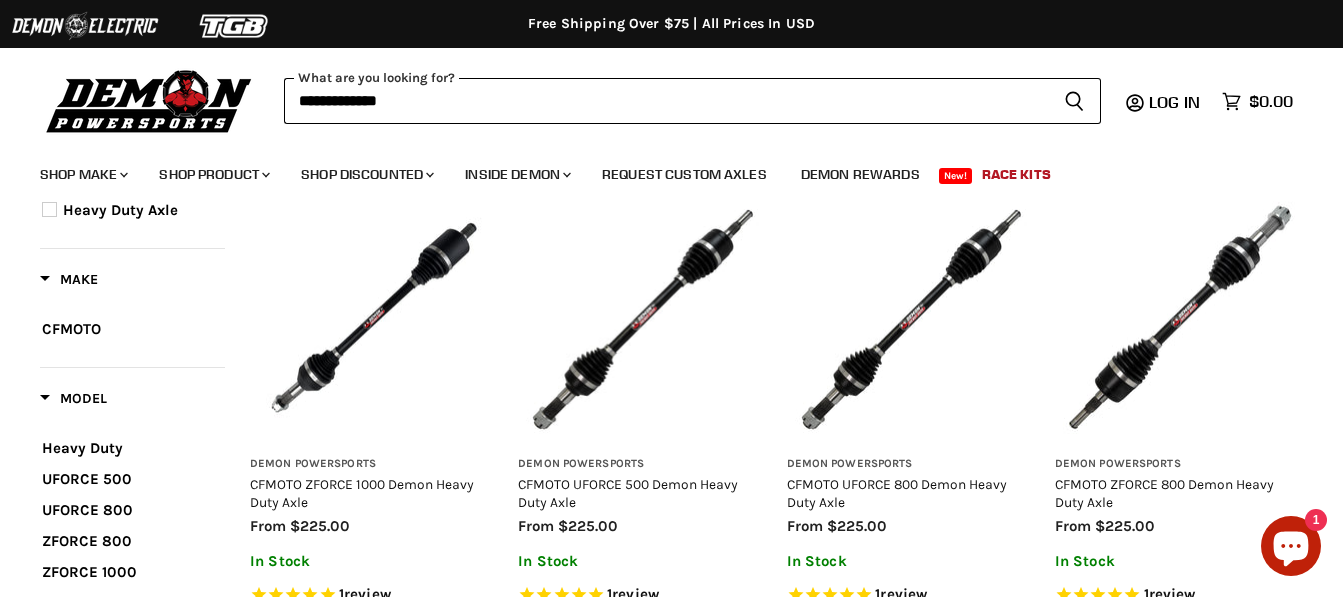 click at bounding box center [374, 317] 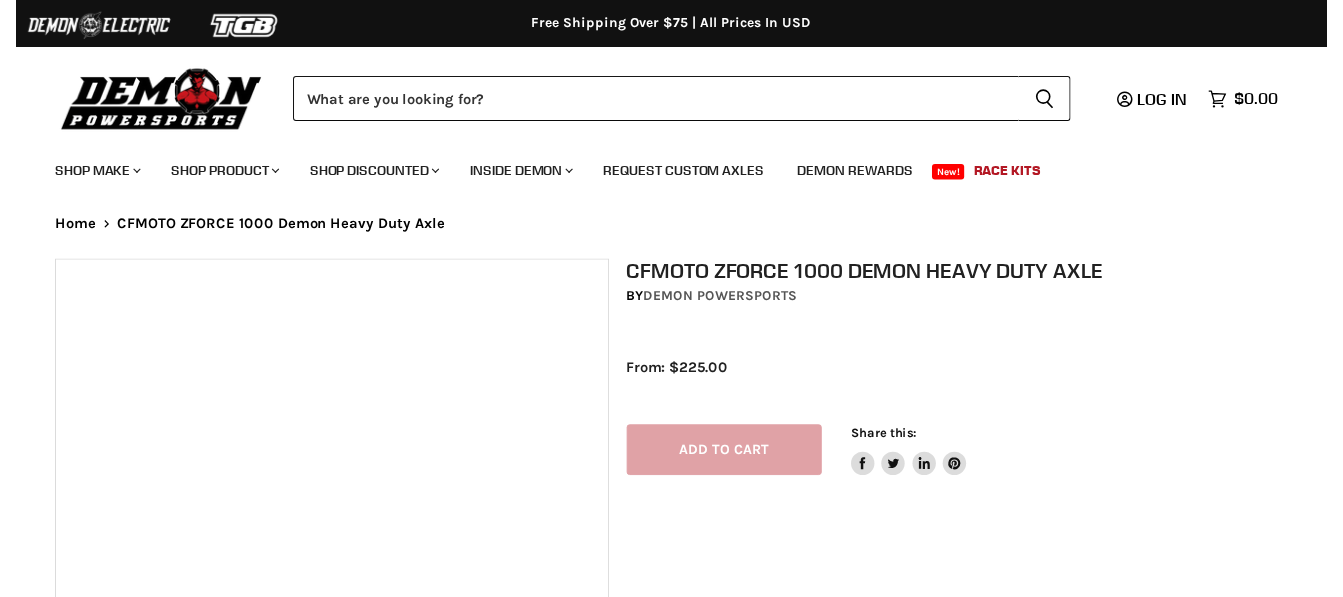 scroll, scrollTop: 0, scrollLeft: 0, axis: both 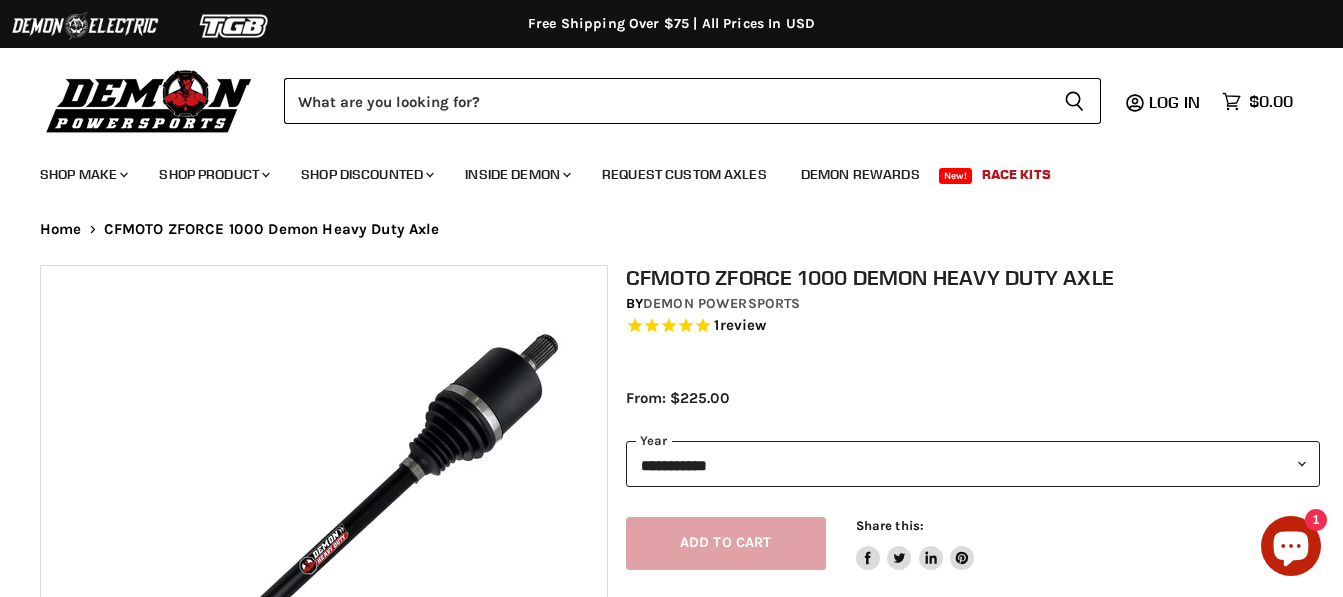 select on "******" 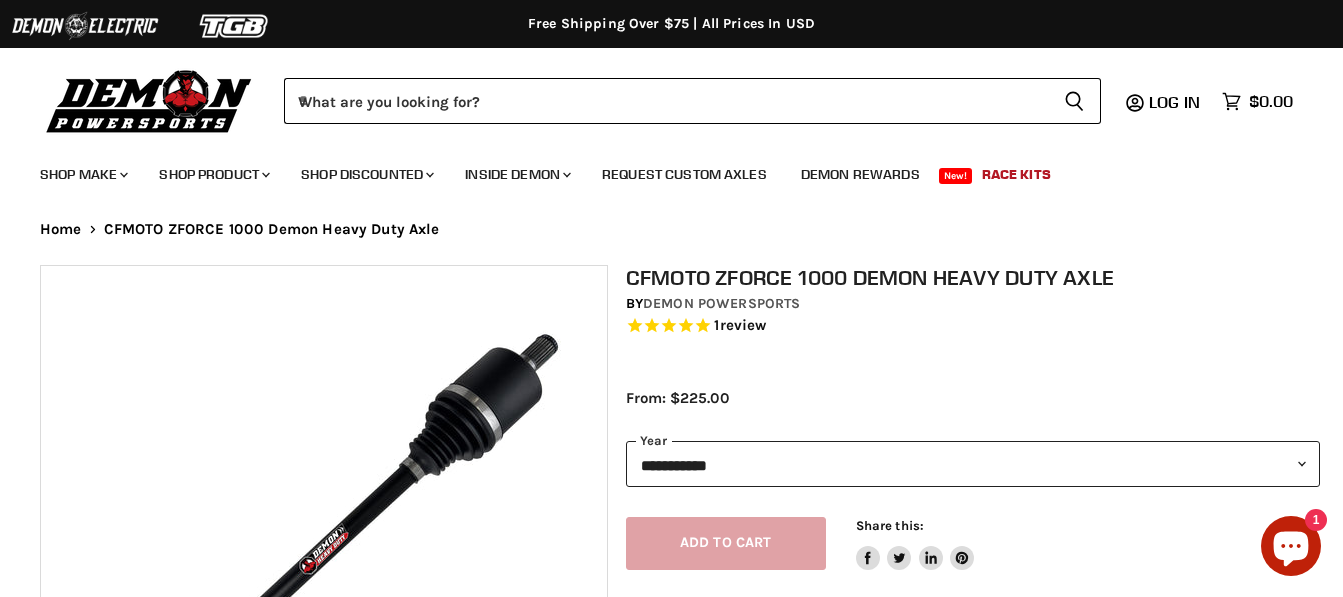 scroll, scrollTop: 0, scrollLeft: 0, axis: both 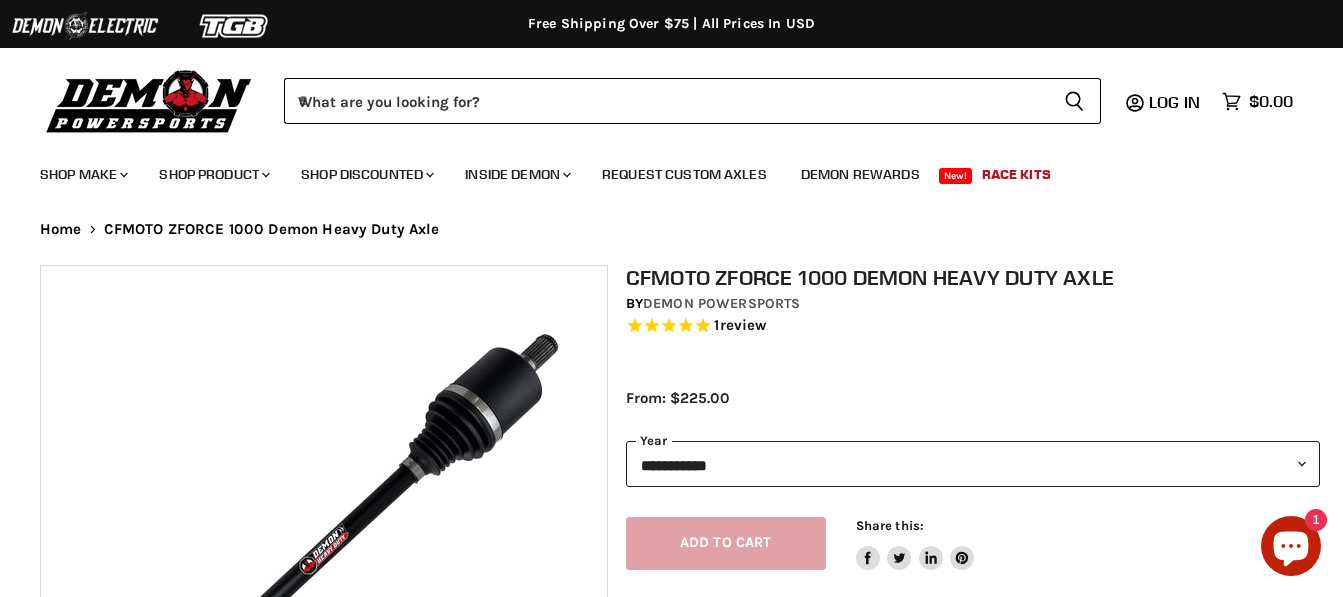 click on "**********" at bounding box center [973, 464] 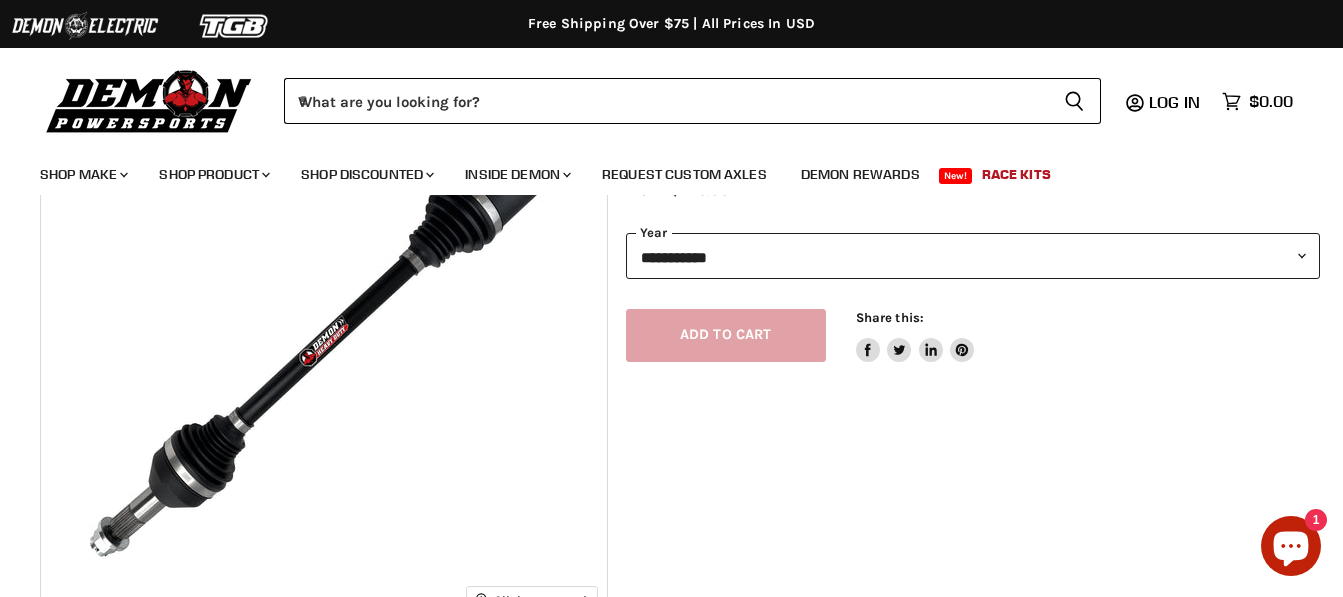 scroll, scrollTop: 100, scrollLeft: 0, axis: vertical 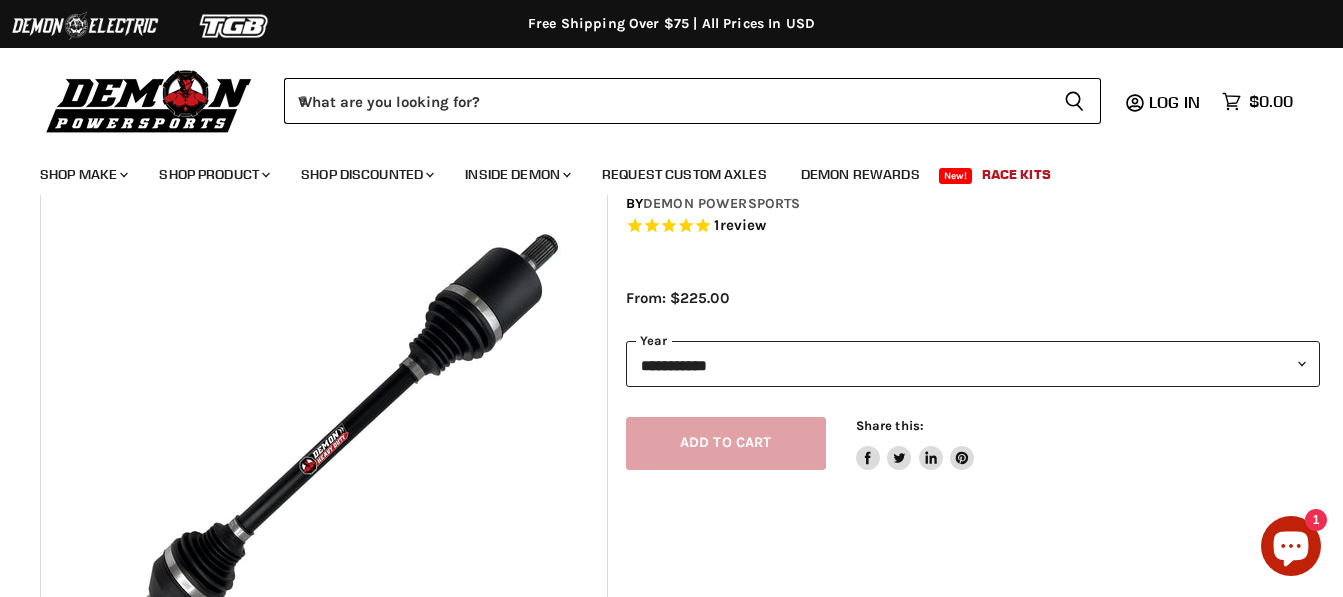 click on "**********" at bounding box center [973, 364] 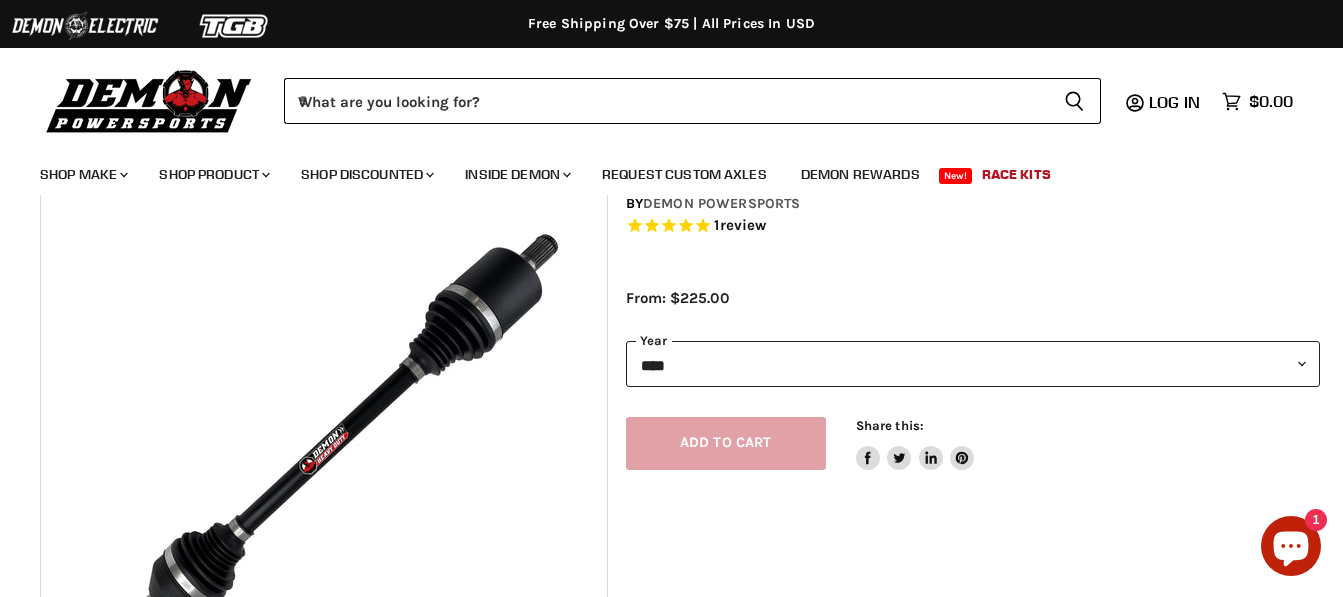 click on "**********" at bounding box center [973, 364] 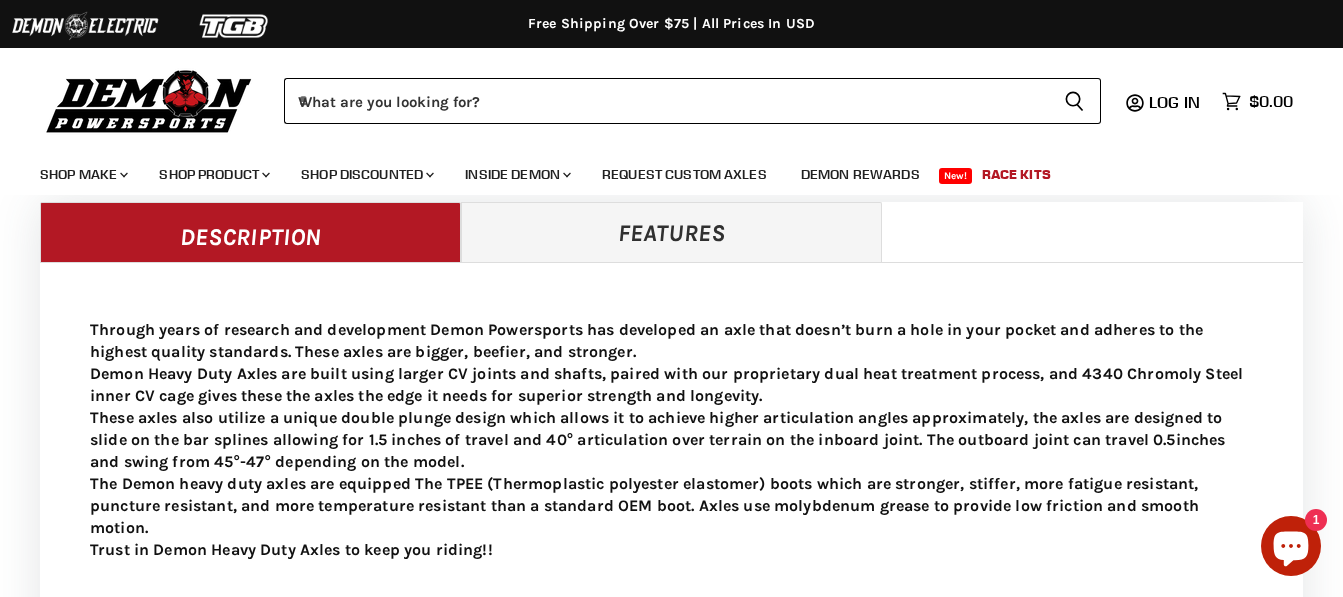scroll, scrollTop: 600, scrollLeft: 0, axis: vertical 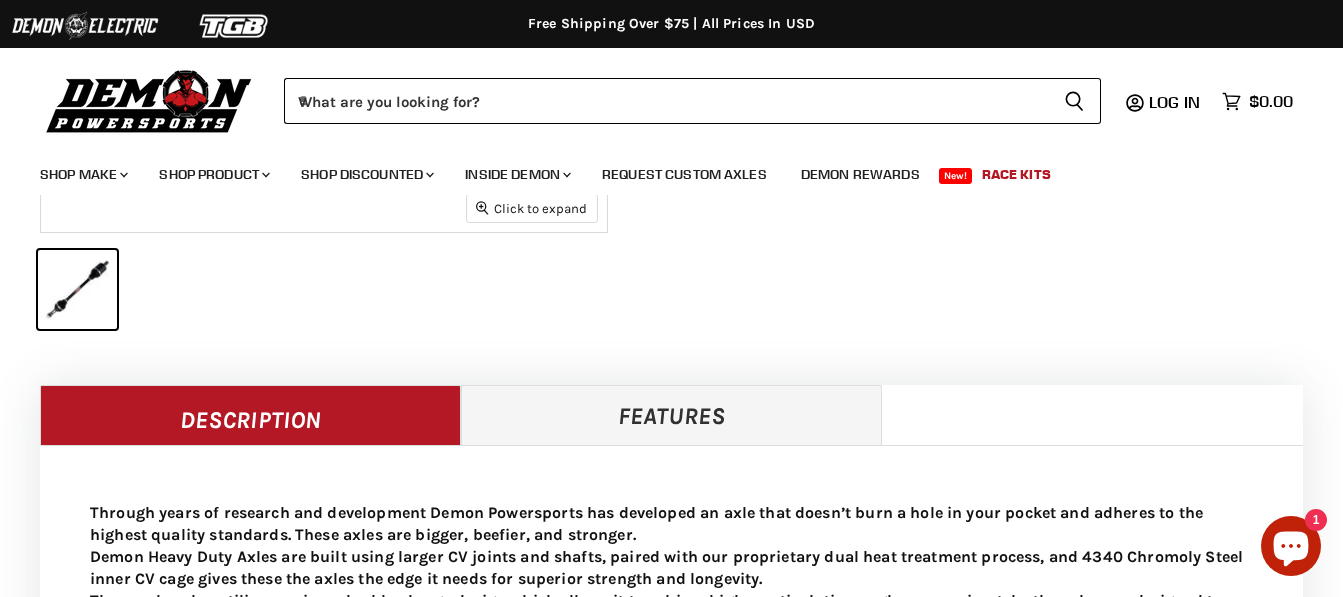 click on "Features" at bounding box center (671, 415) 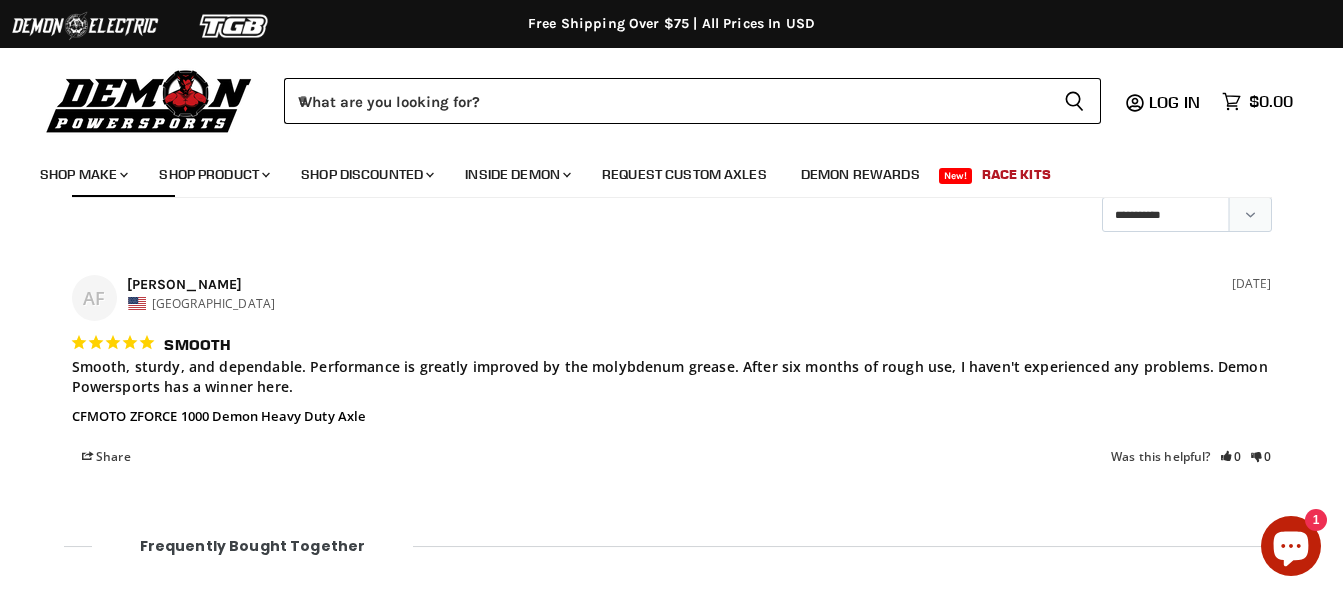 scroll, scrollTop: 1300, scrollLeft: 0, axis: vertical 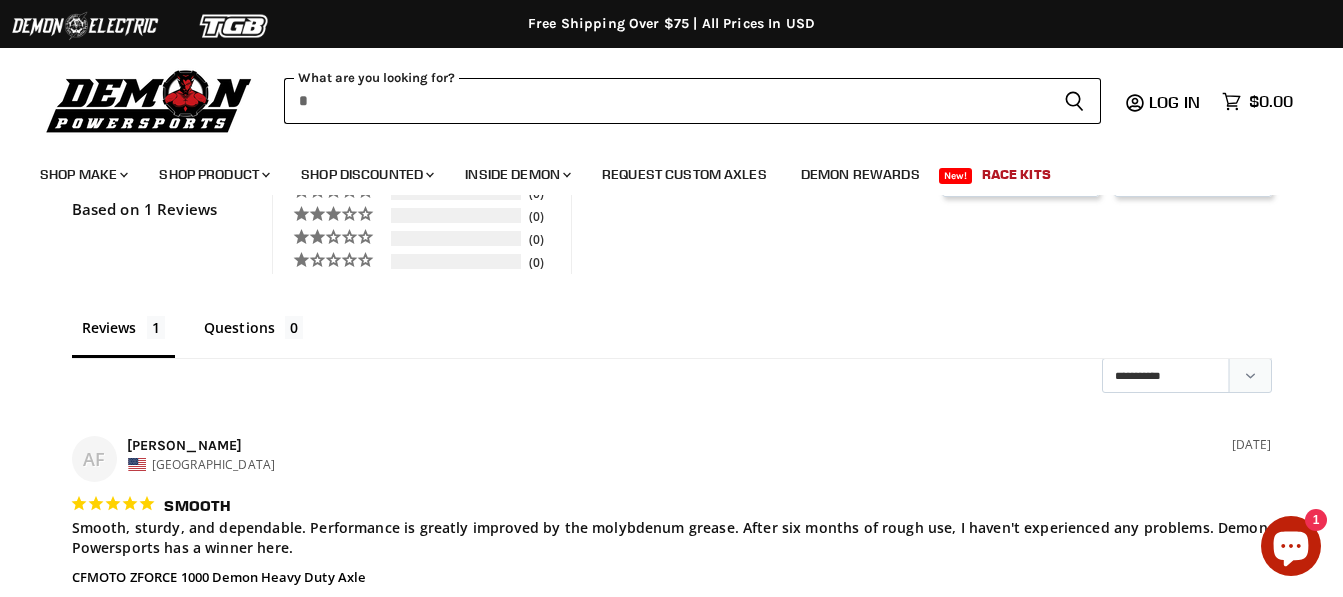 click at bounding box center (666, 101) 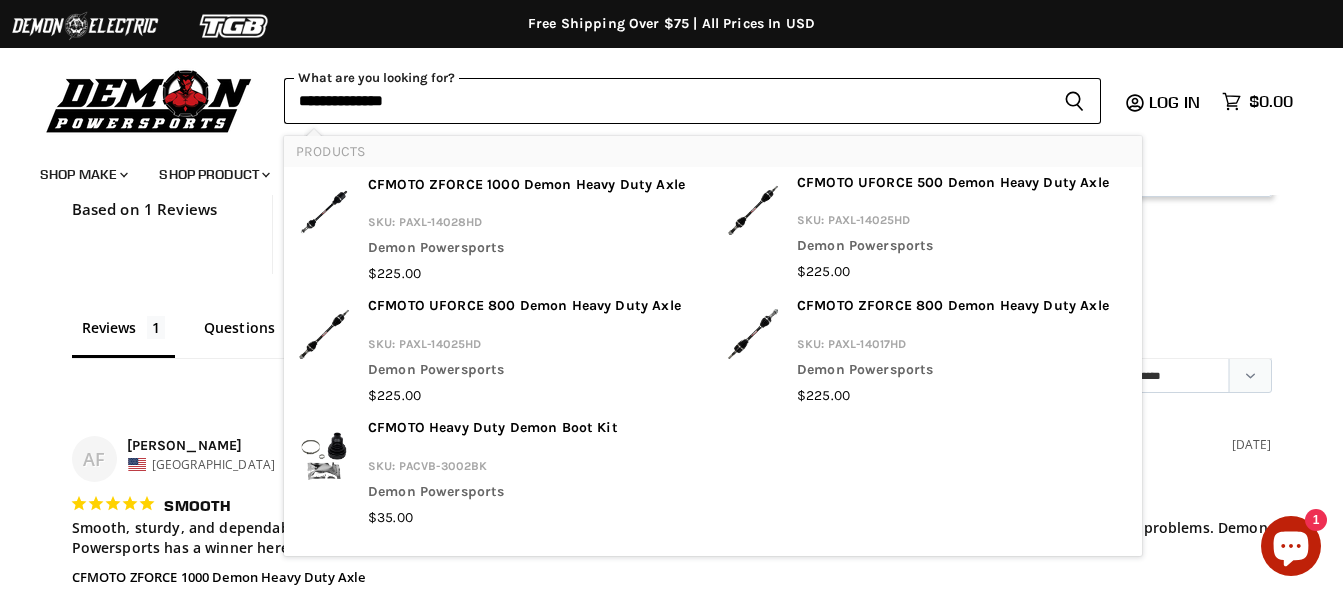 click on "**********" at bounding box center (666, 101) 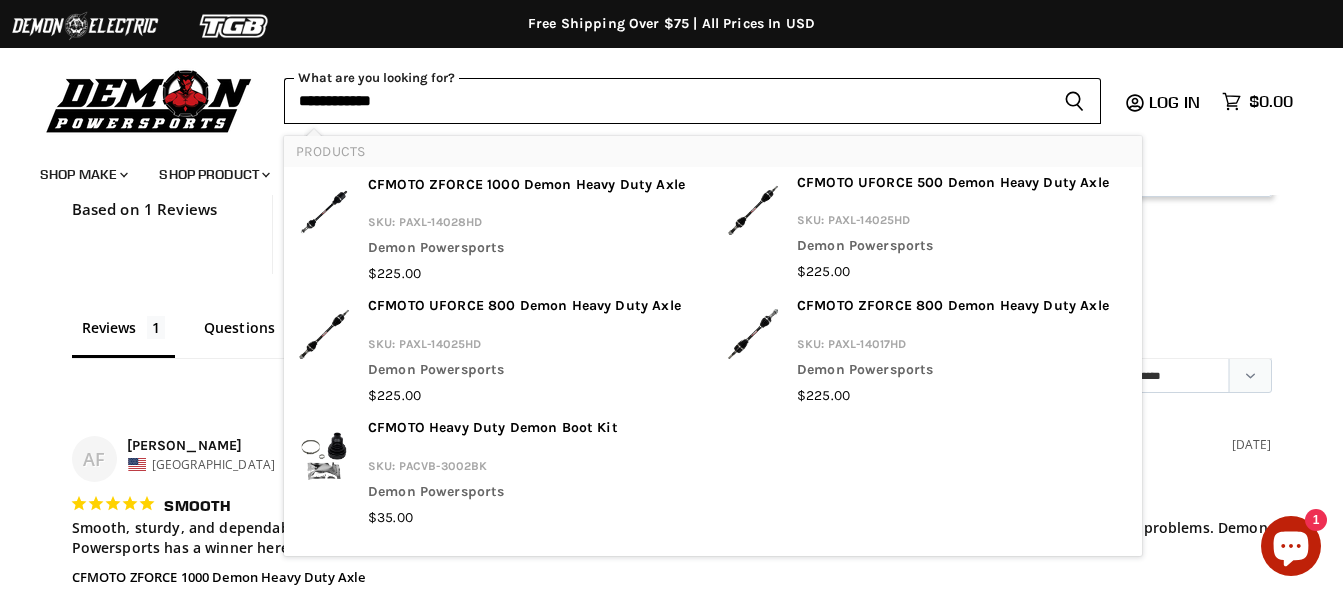 type on "**********" 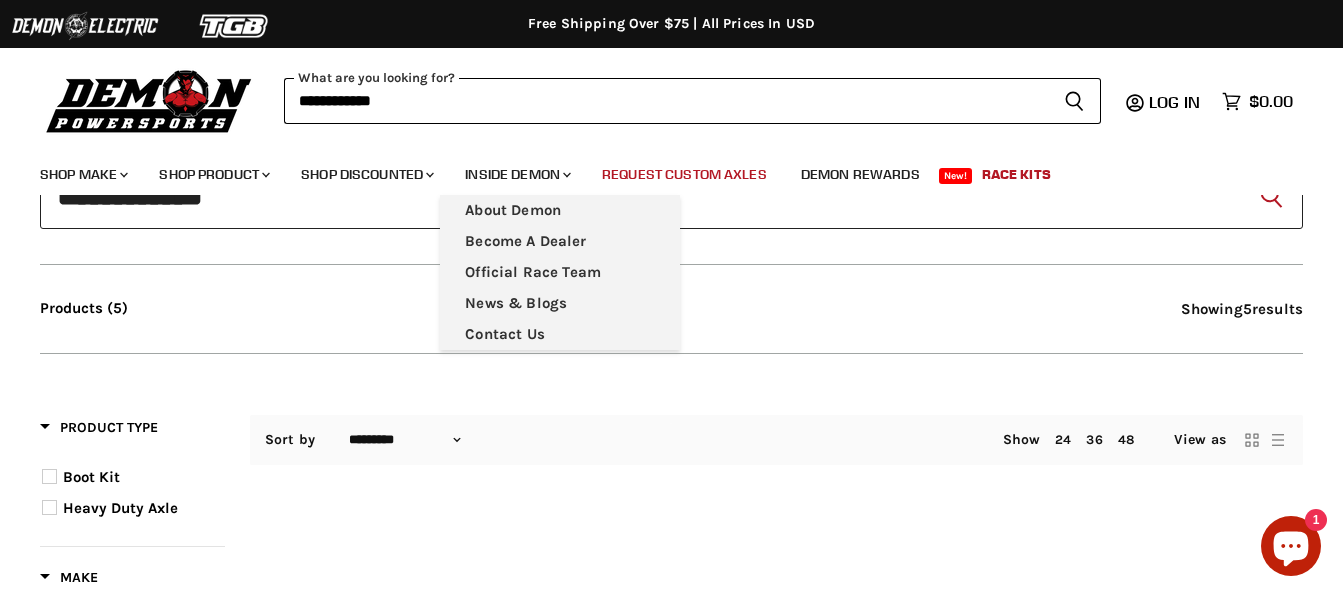 scroll, scrollTop: 400, scrollLeft: 0, axis: vertical 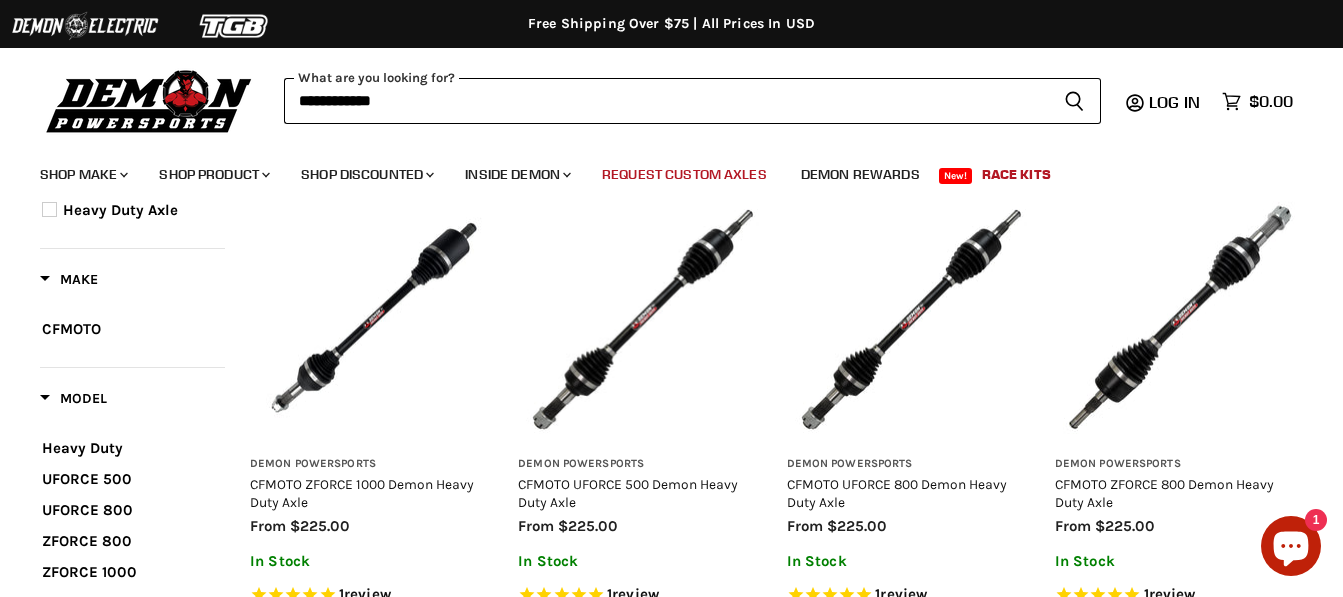 type on "**********" 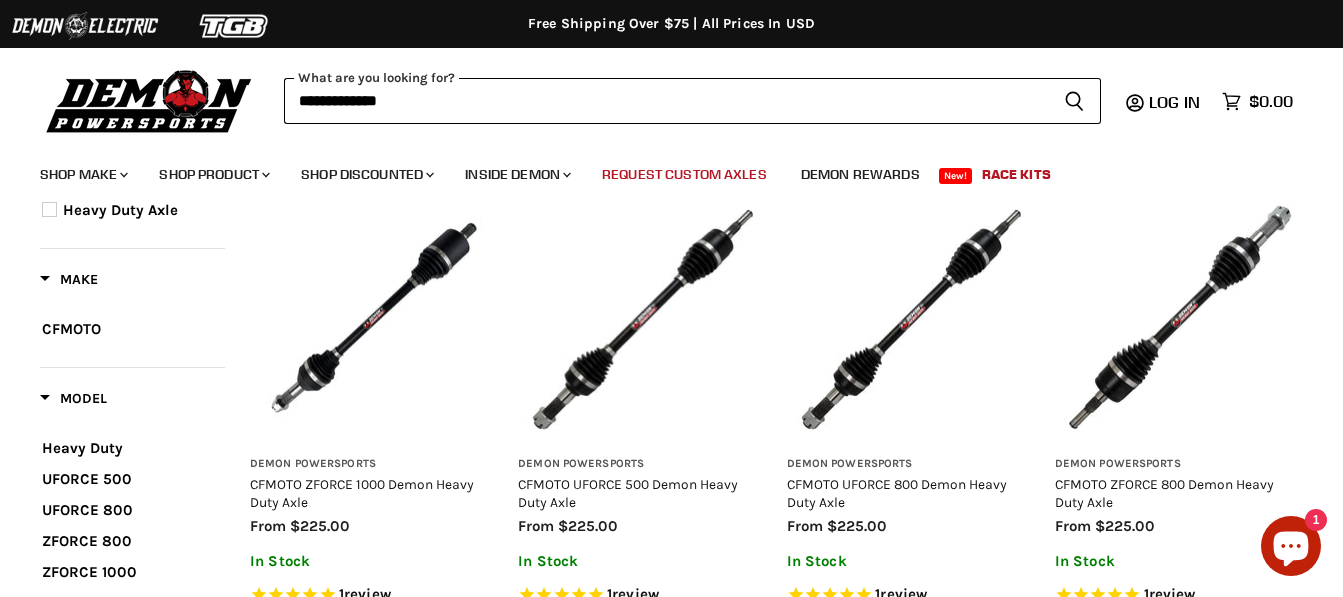 scroll, scrollTop: 0, scrollLeft: 0, axis: both 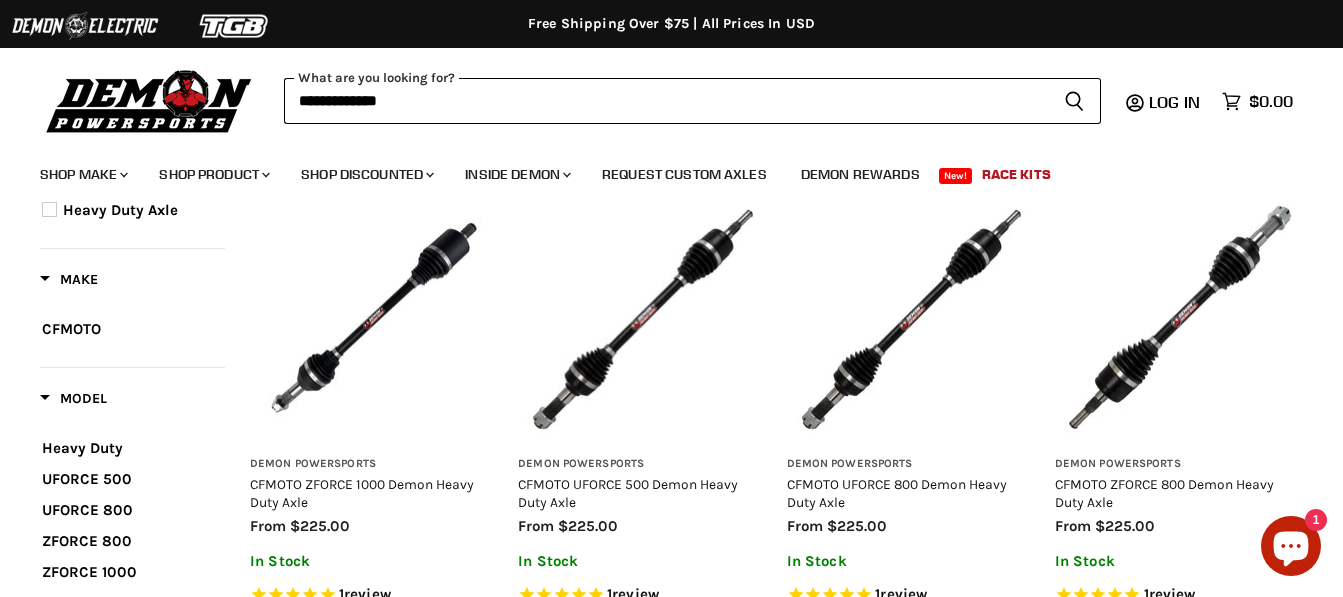 click at bounding box center (374, 317) 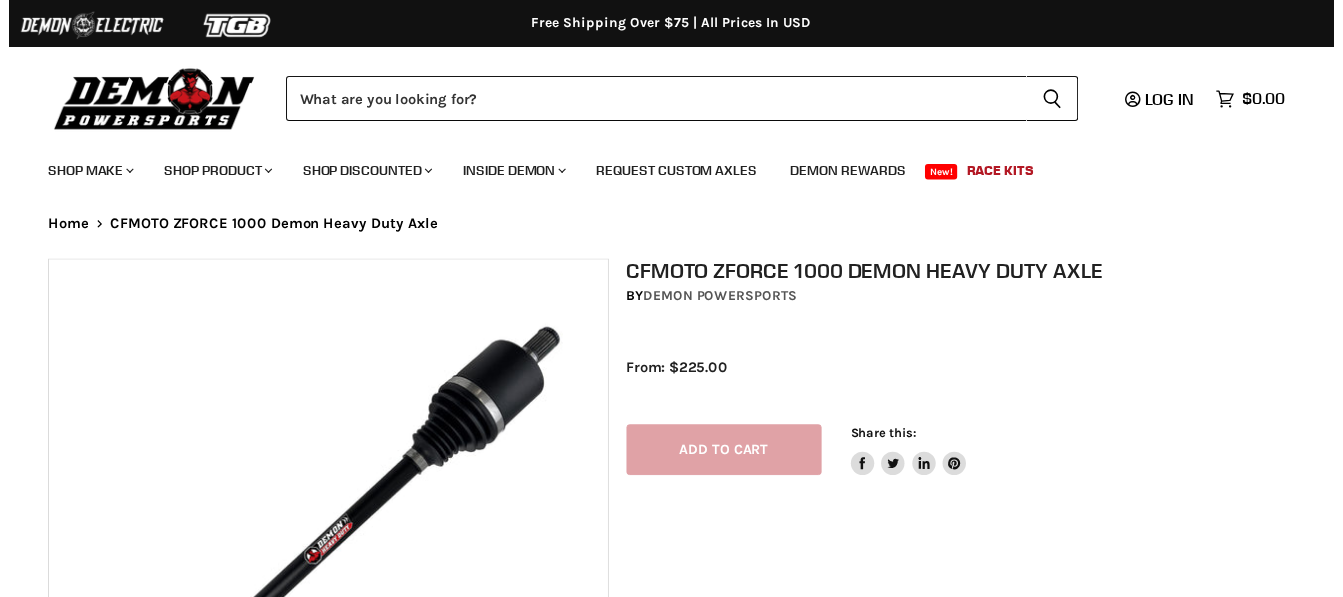 scroll, scrollTop: 0, scrollLeft: 0, axis: both 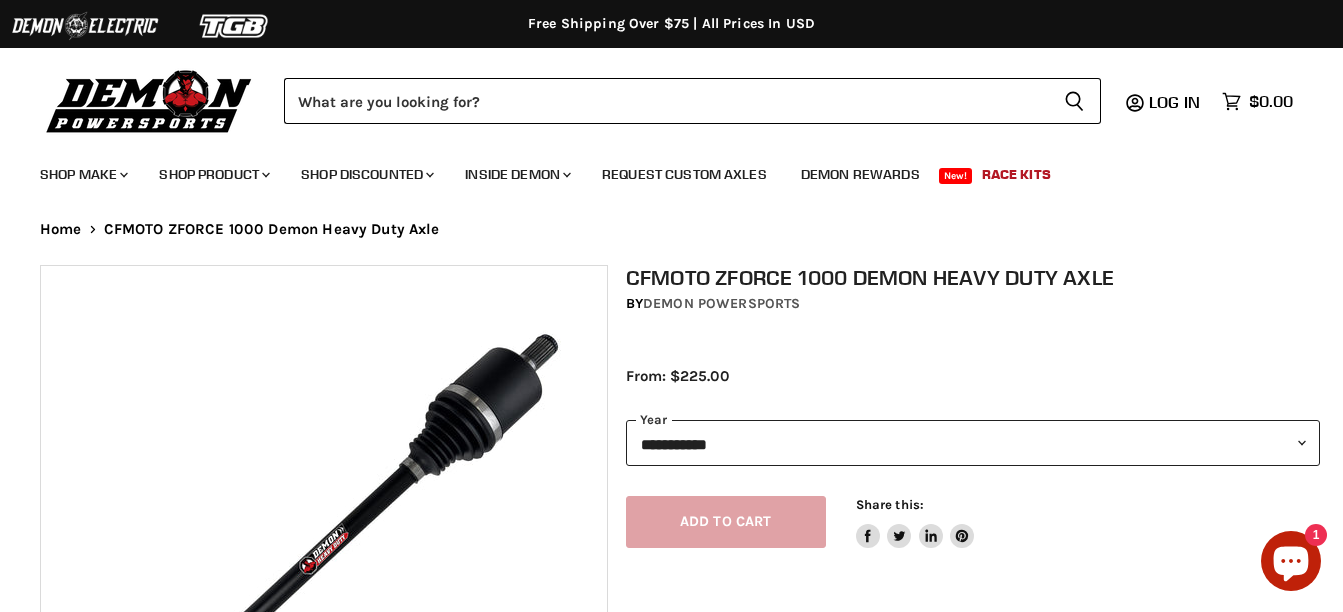 select on "******" 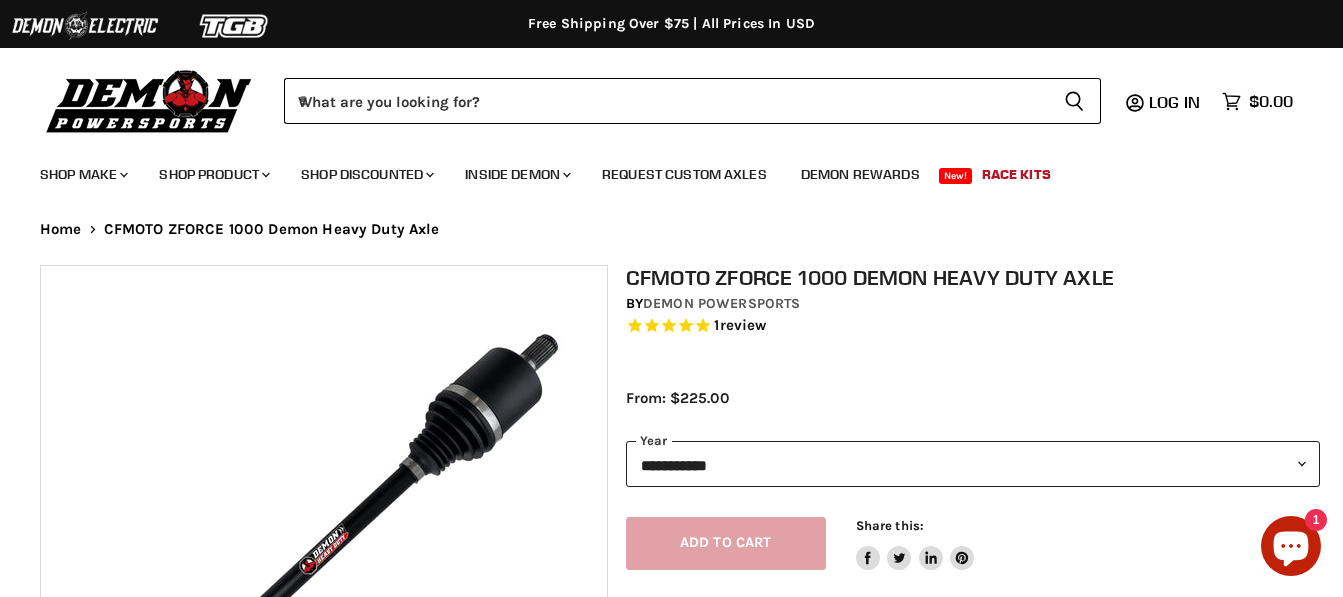 scroll, scrollTop: 0, scrollLeft: 0, axis: both 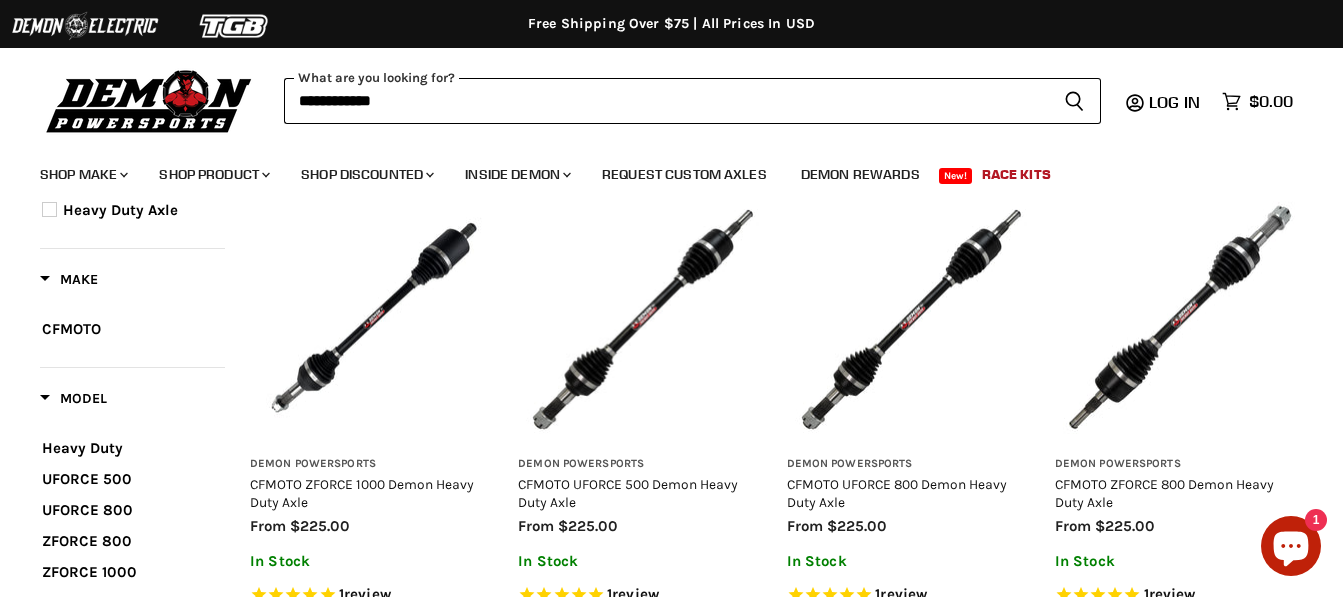 type on "**********" 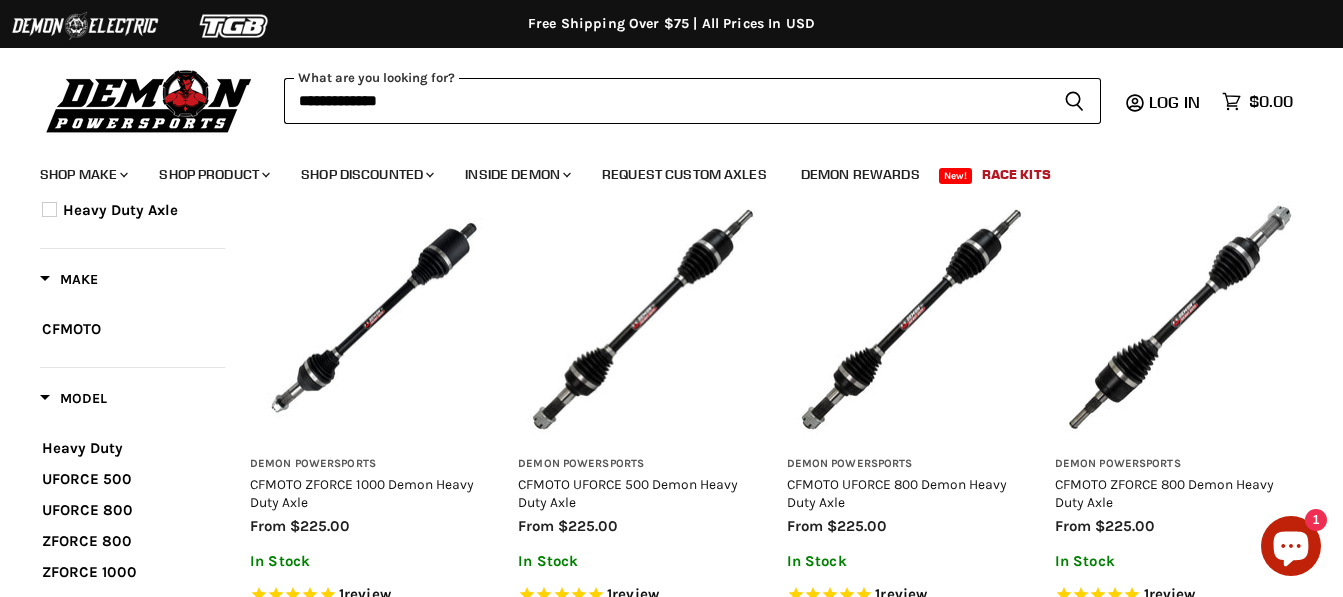 scroll, scrollTop: 0, scrollLeft: 0, axis: both 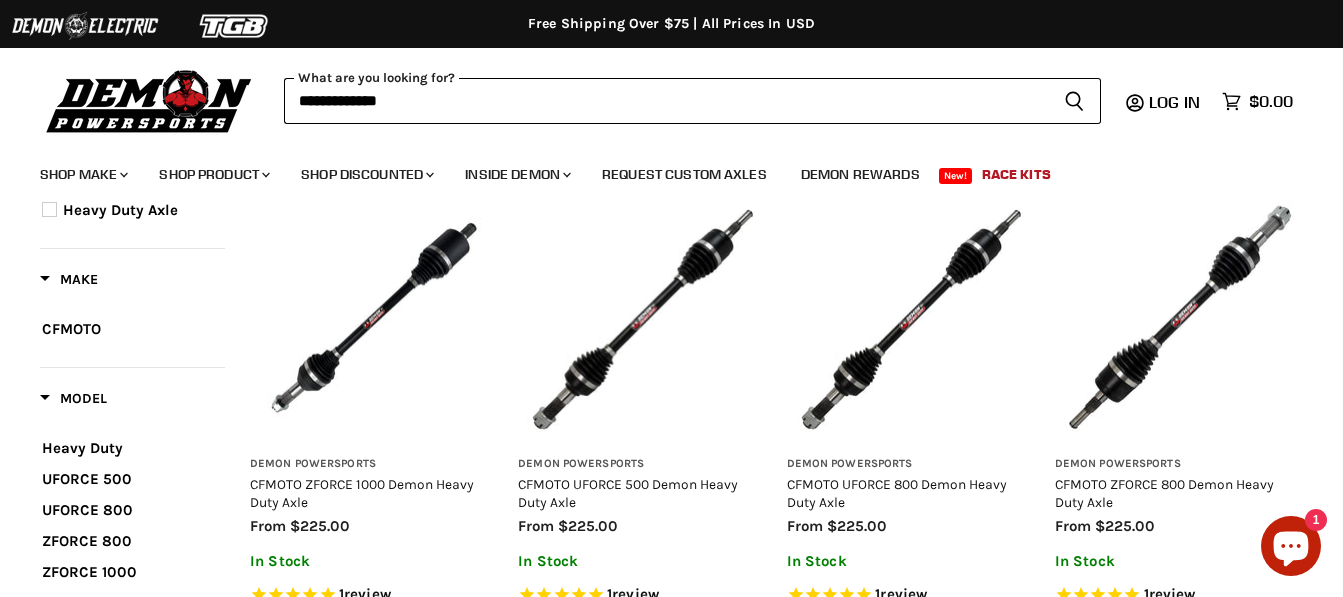 click on "**********" at bounding box center (666, 101) 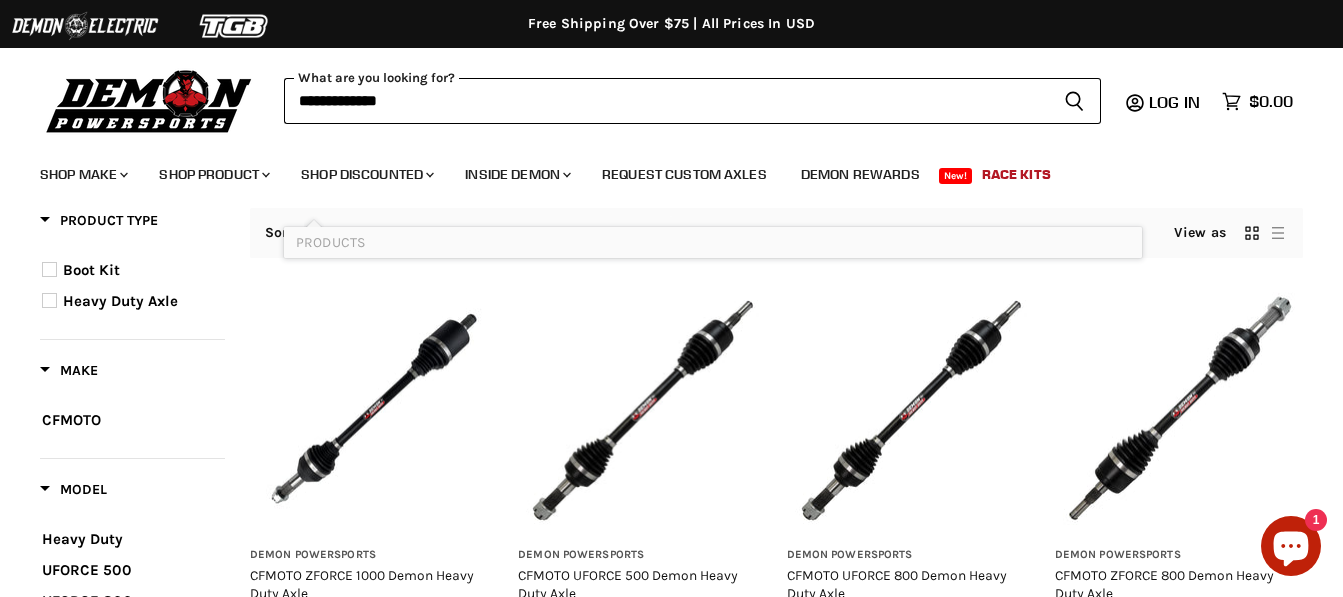 scroll, scrollTop: 600, scrollLeft: 0, axis: vertical 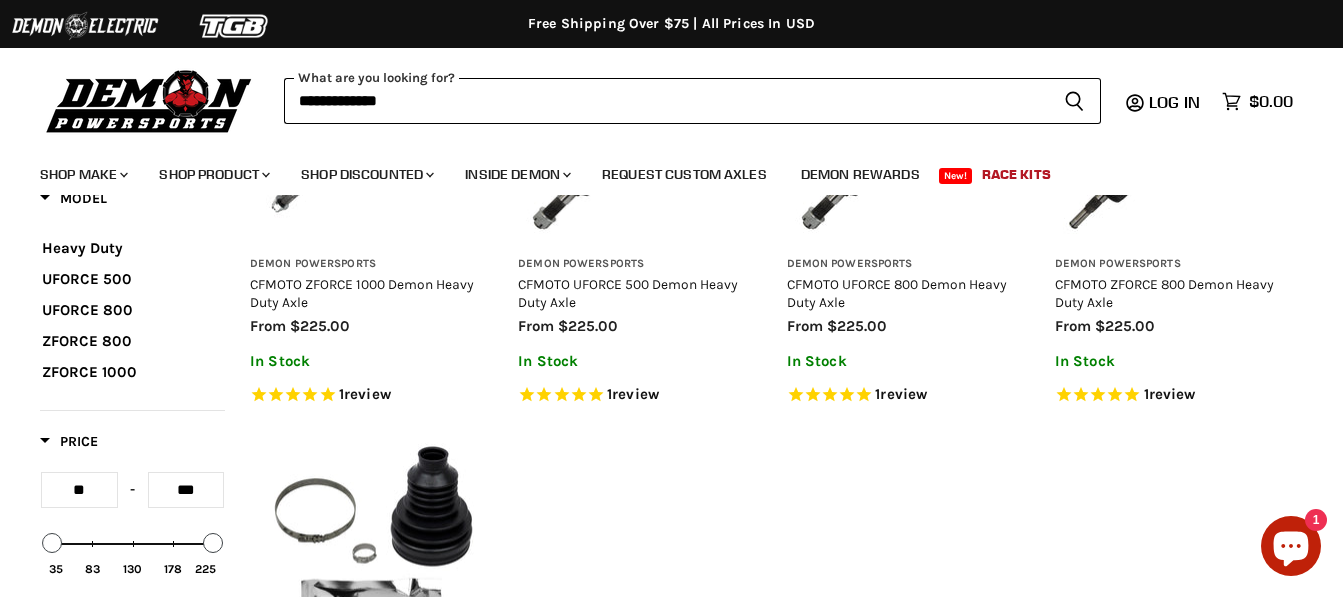 click on "ZFORCE 800" at bounding box center [87, 341] 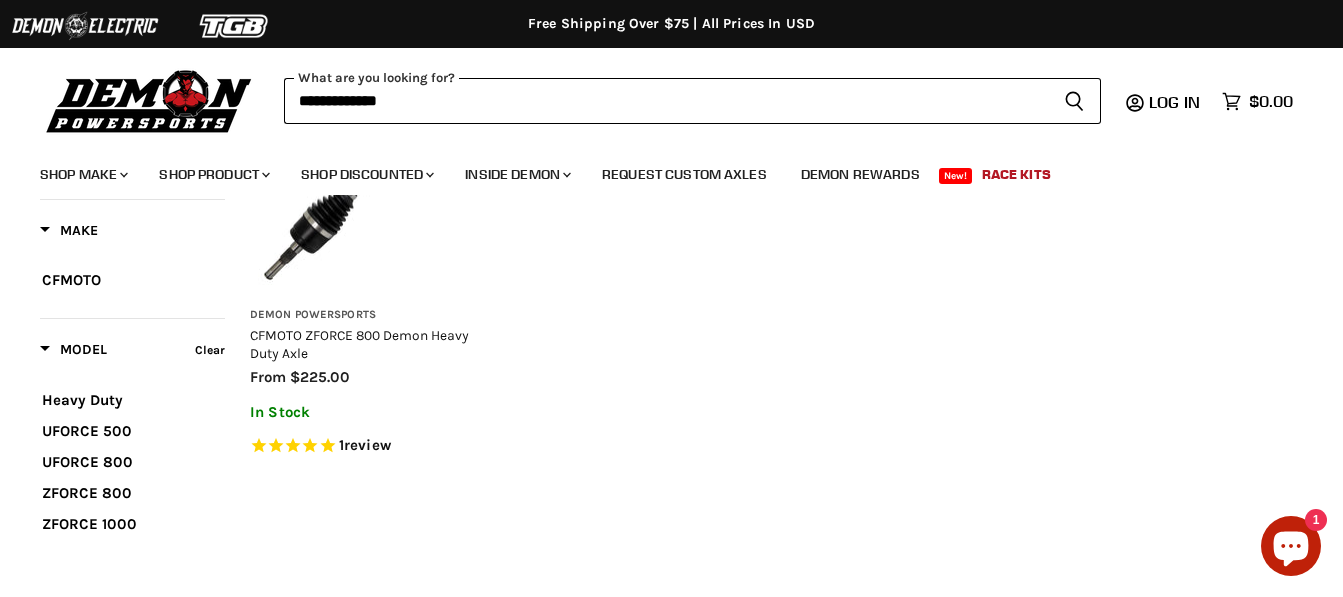 scroll, scrollTop: 399, scrollLeft: 0, axis: vertical 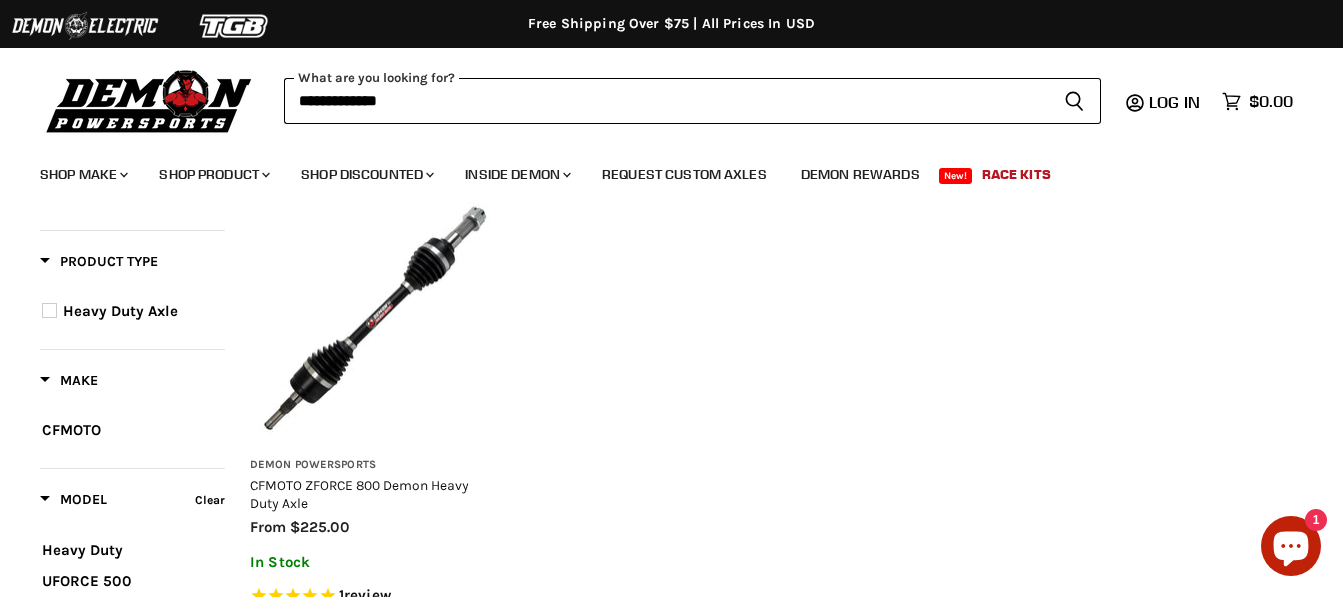 click on "Demon Powersports" at bounding box center [374, 465] 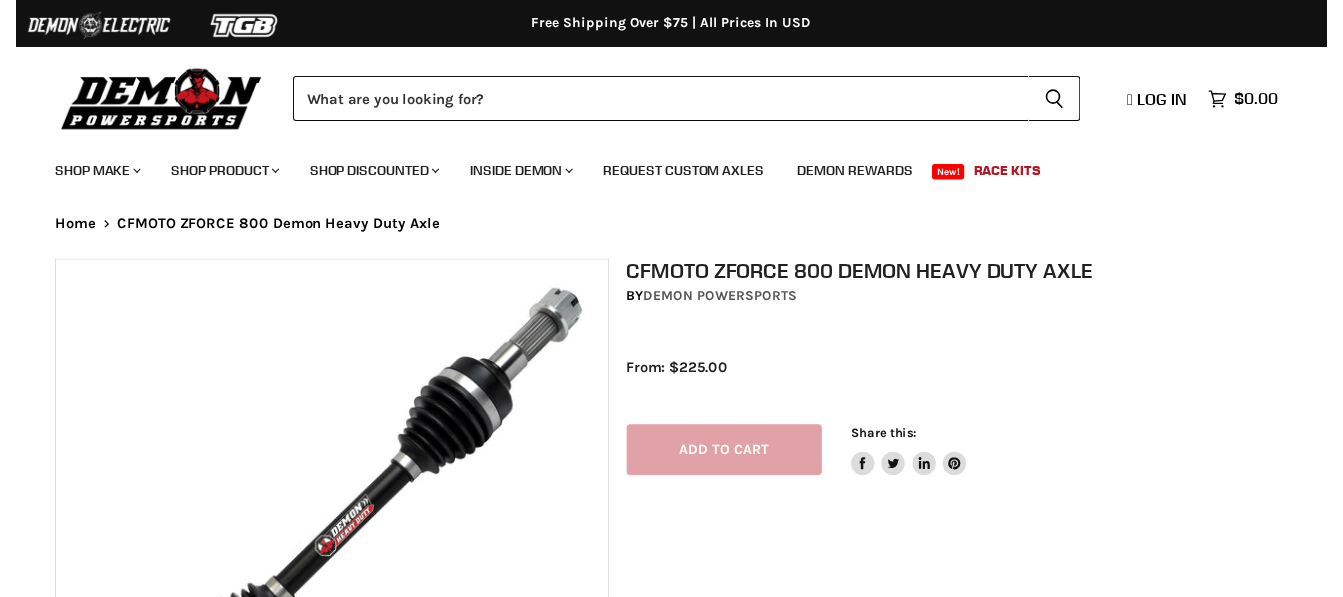 scroll, scrollTop: 0, scrollLeft: 0, axis: both 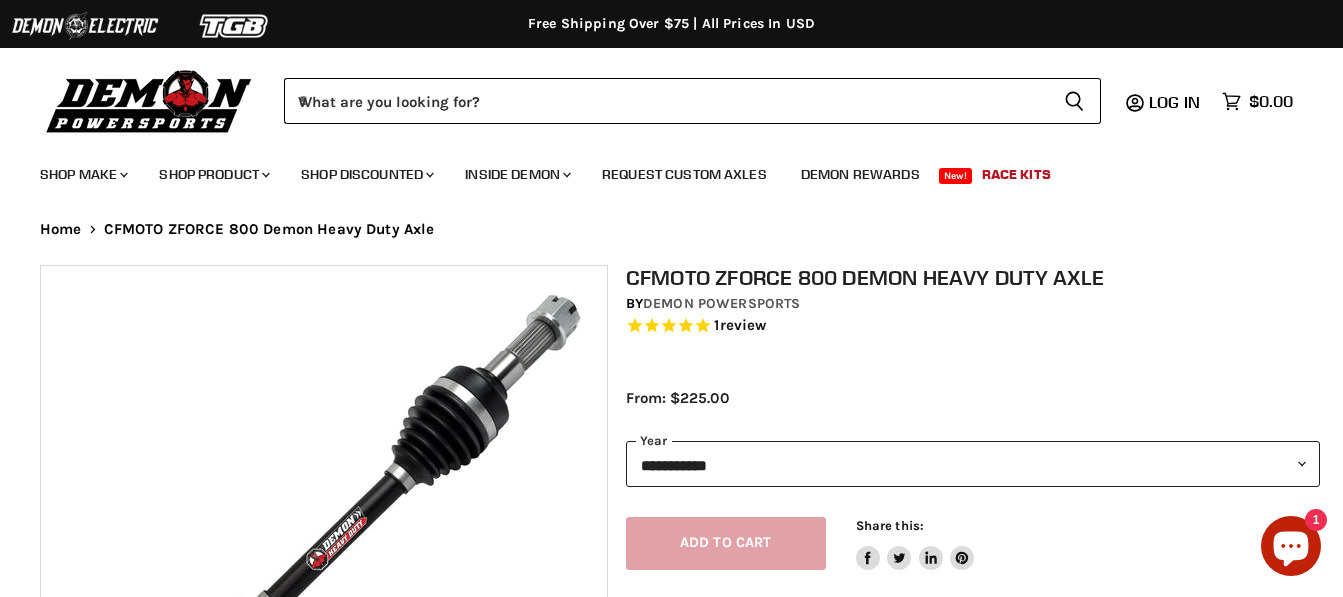 select on "******" 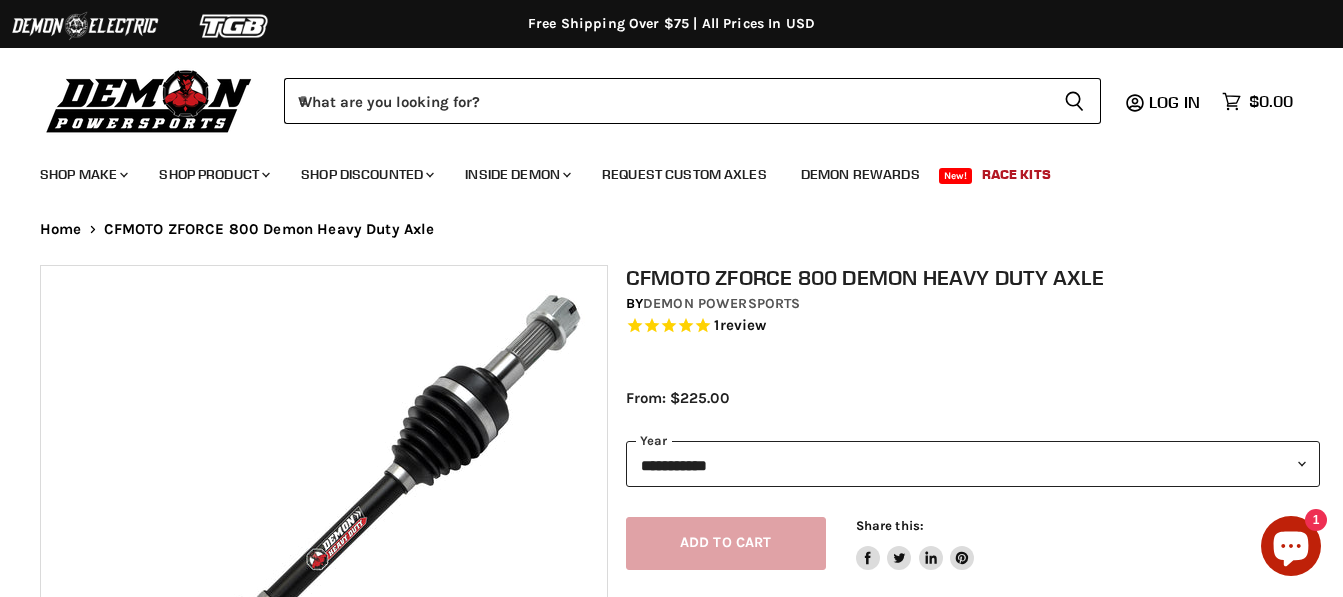 scroll, scrollTop: 0, scrollLeft: 0, axis: both 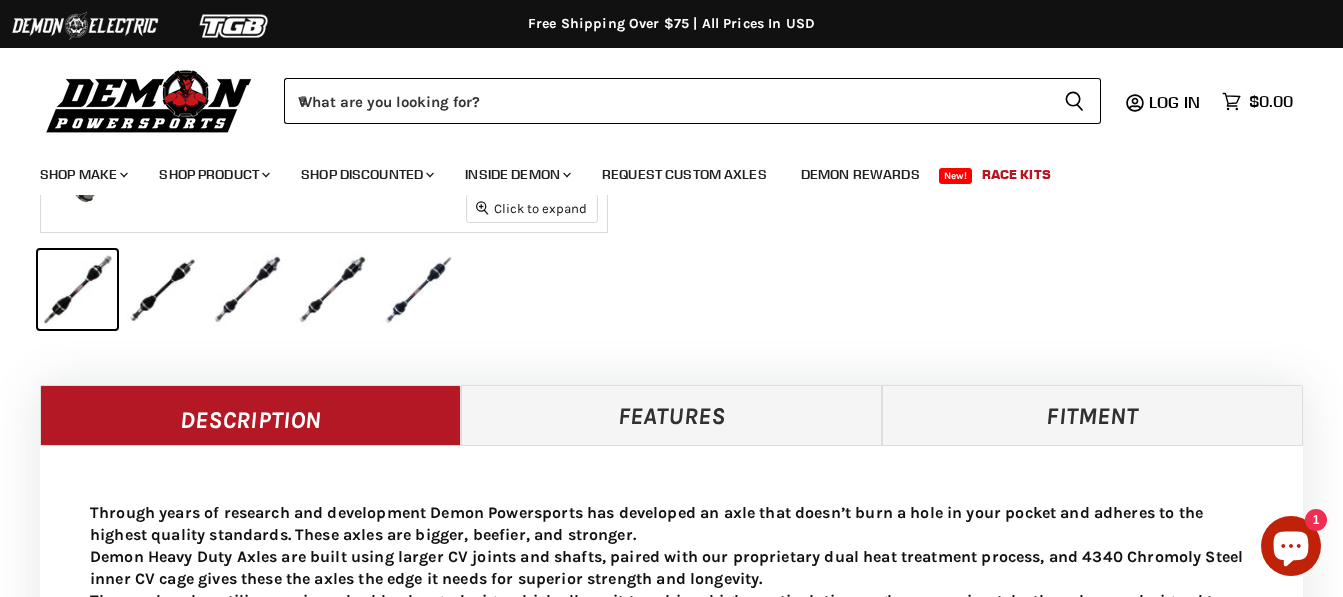 click on "Features" at bounding box center (671, 415) 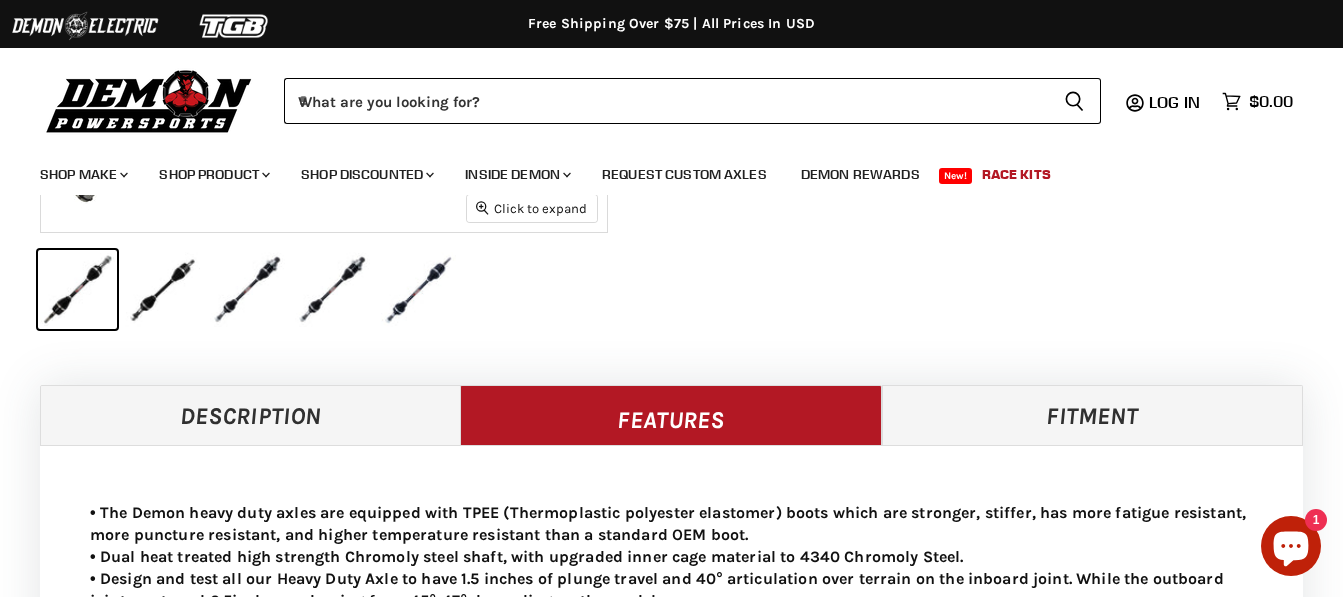 click on "Fitment" at bounding box center [1092, 415] 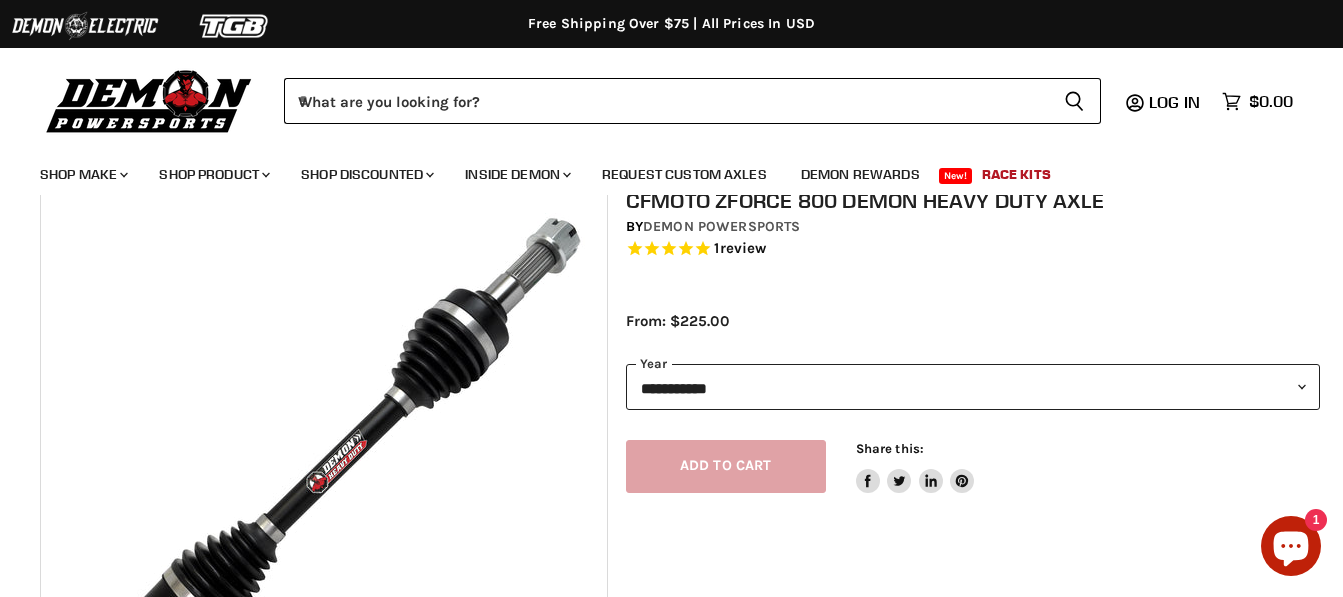 scroll, scrollTop: 0, scrollLeft: 0, axis: both 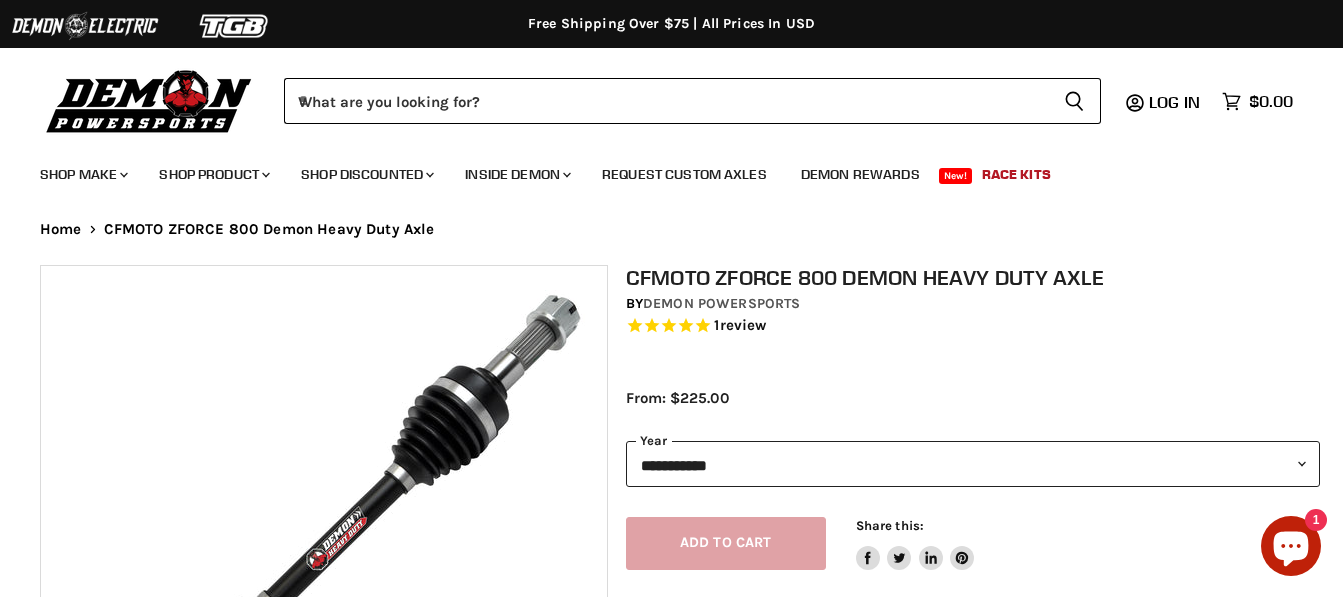 click on "**********" at bounding box center [973, 464] 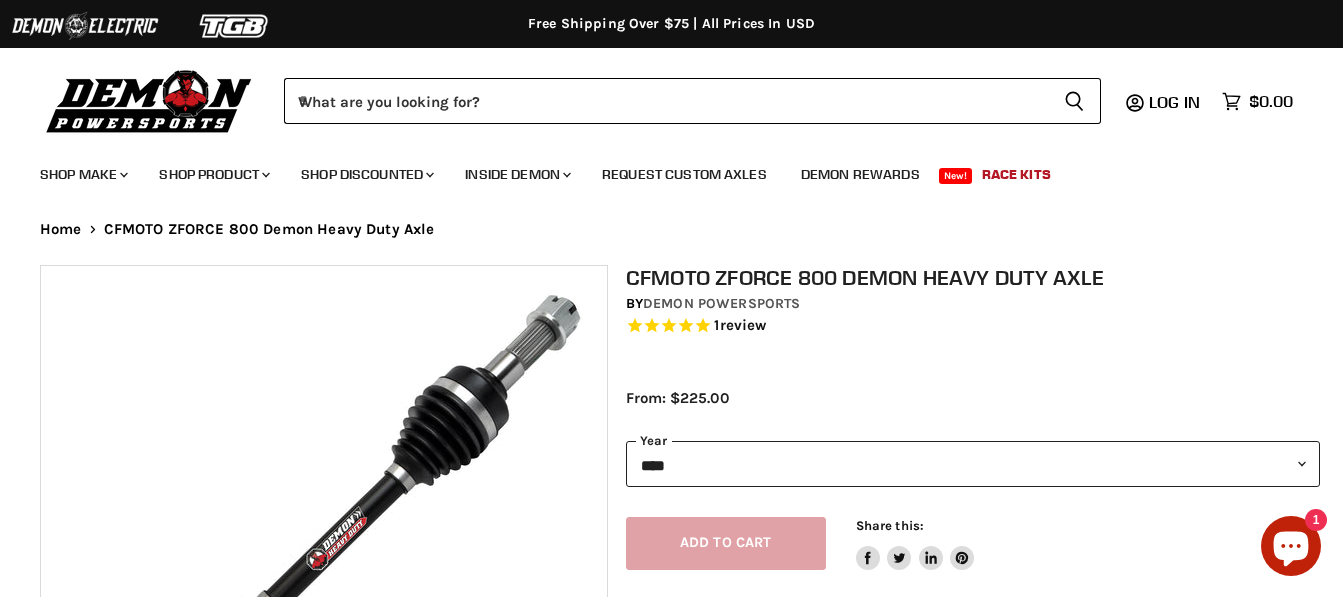 click on "**********" at bounding box center (973, 464) 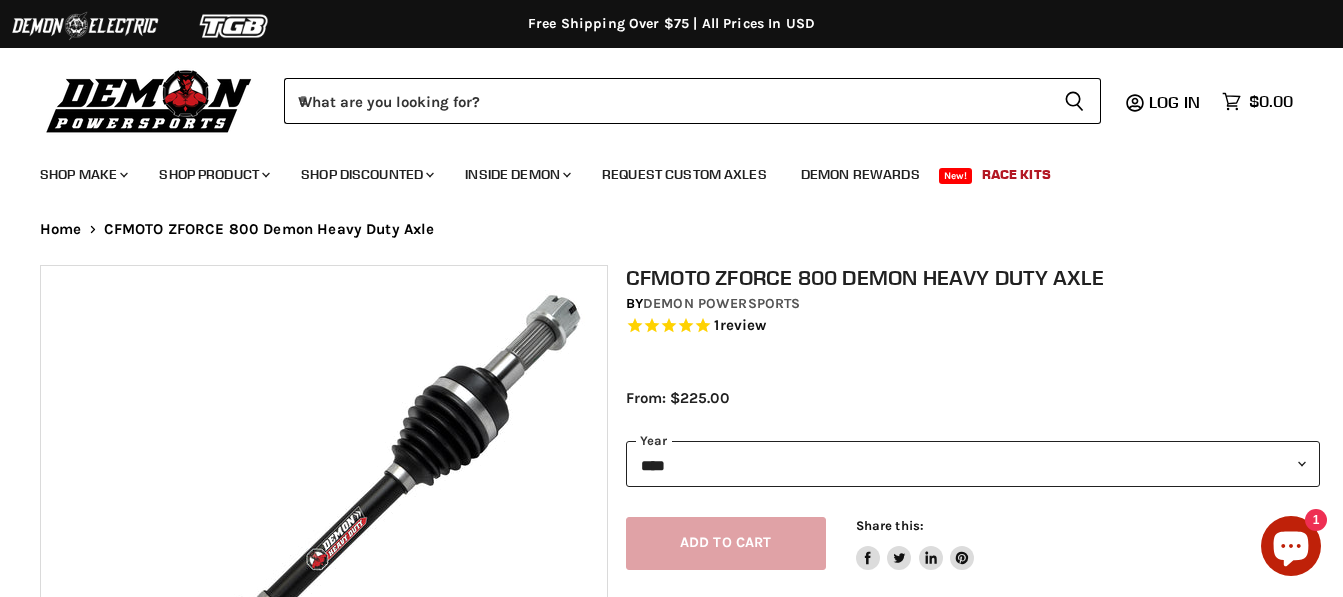 click at bounding box center [685, 326] 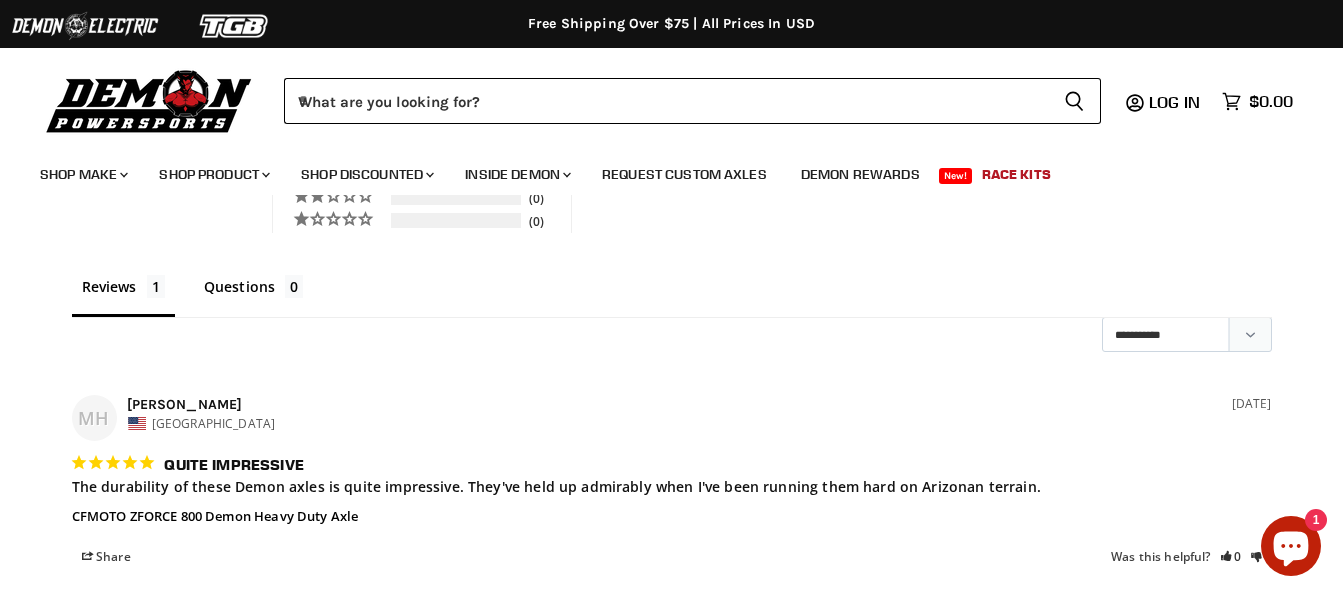 scroll, scrollTop: 1160, scrollLeft: 0, axis: vertical 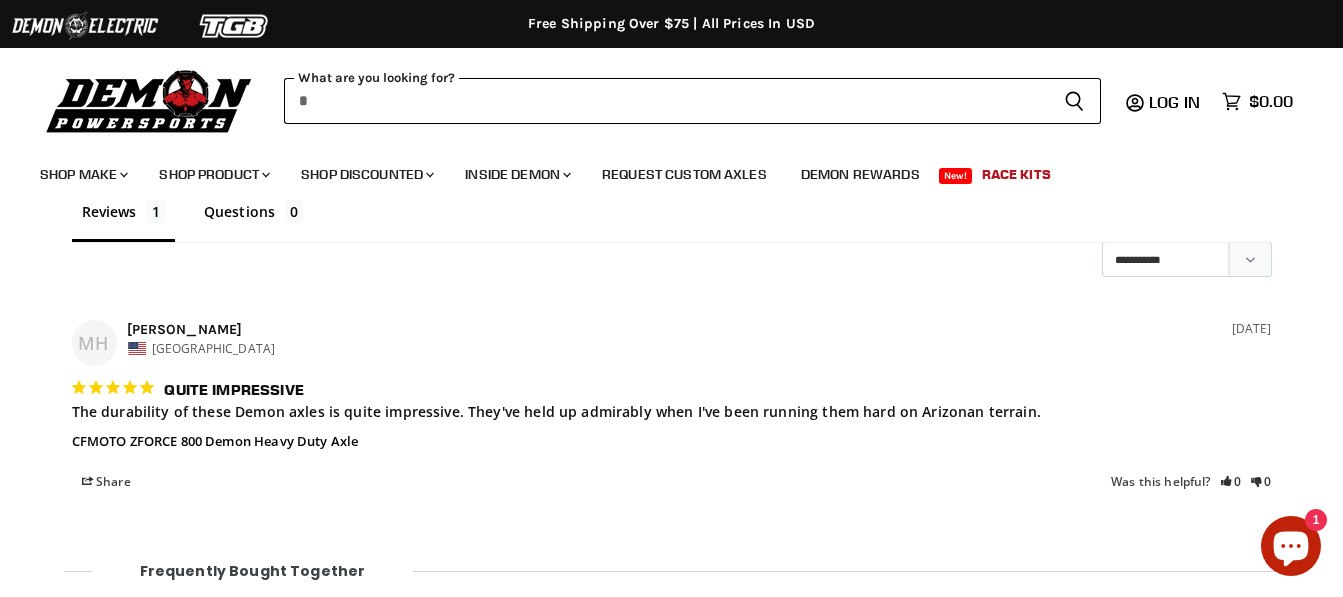 click at bounding box center [666, 101] 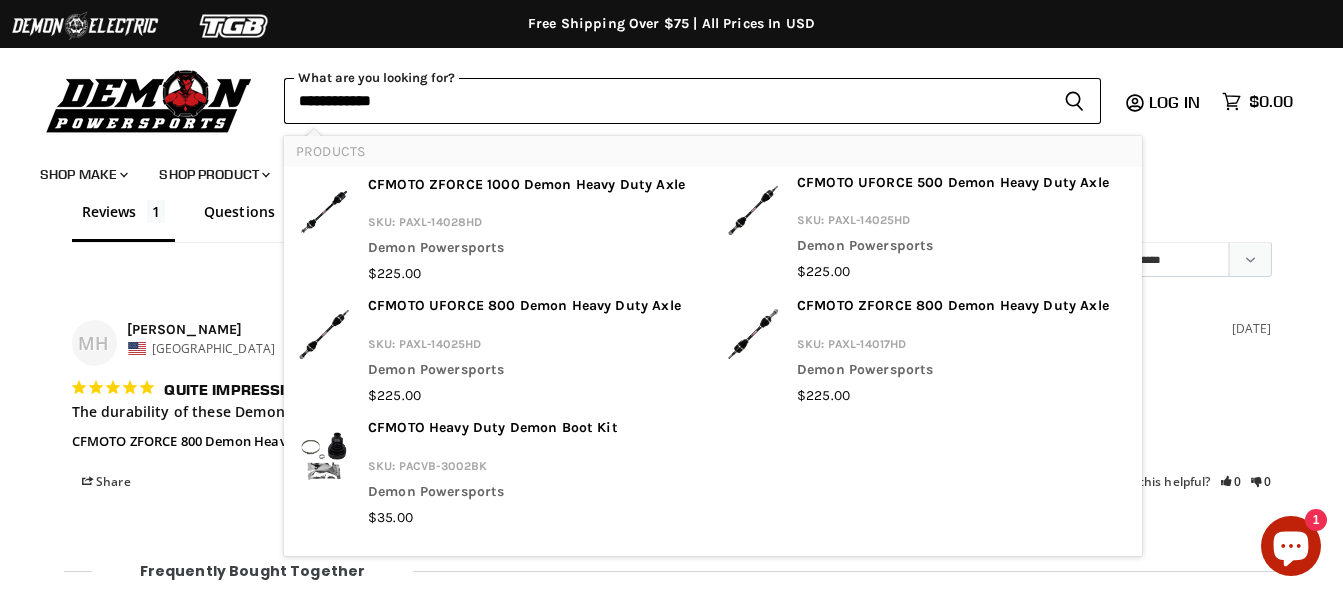 type on "**********" 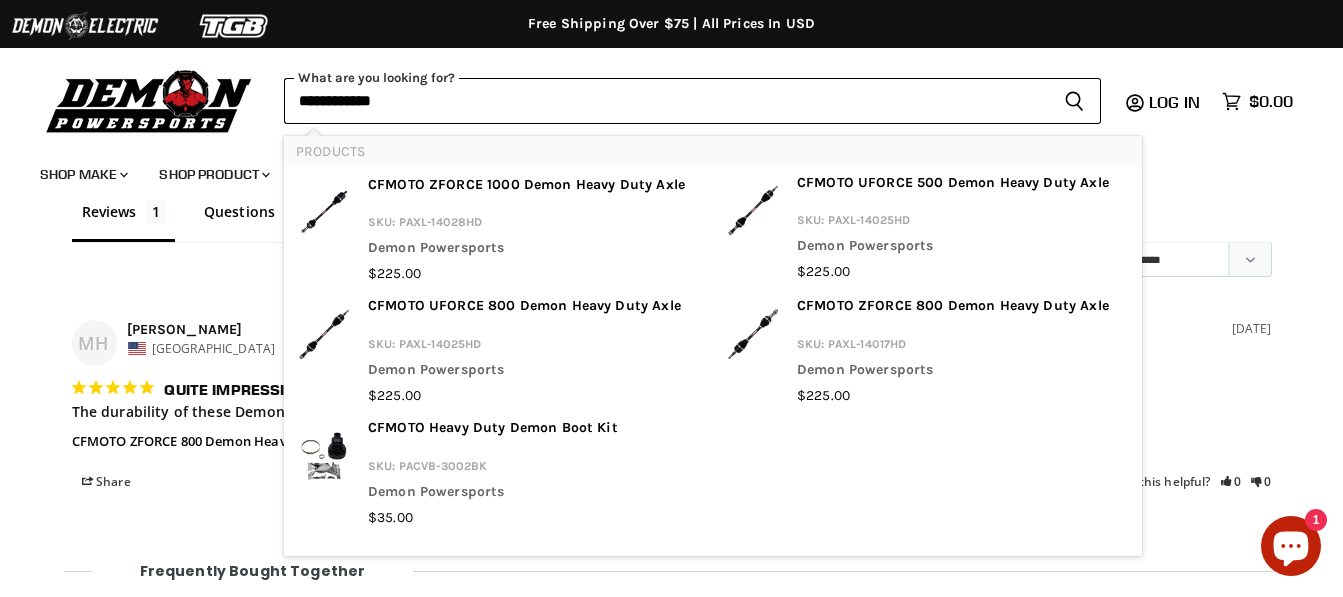 click on "Shop our brands:" at bounding box center (160, 31) 